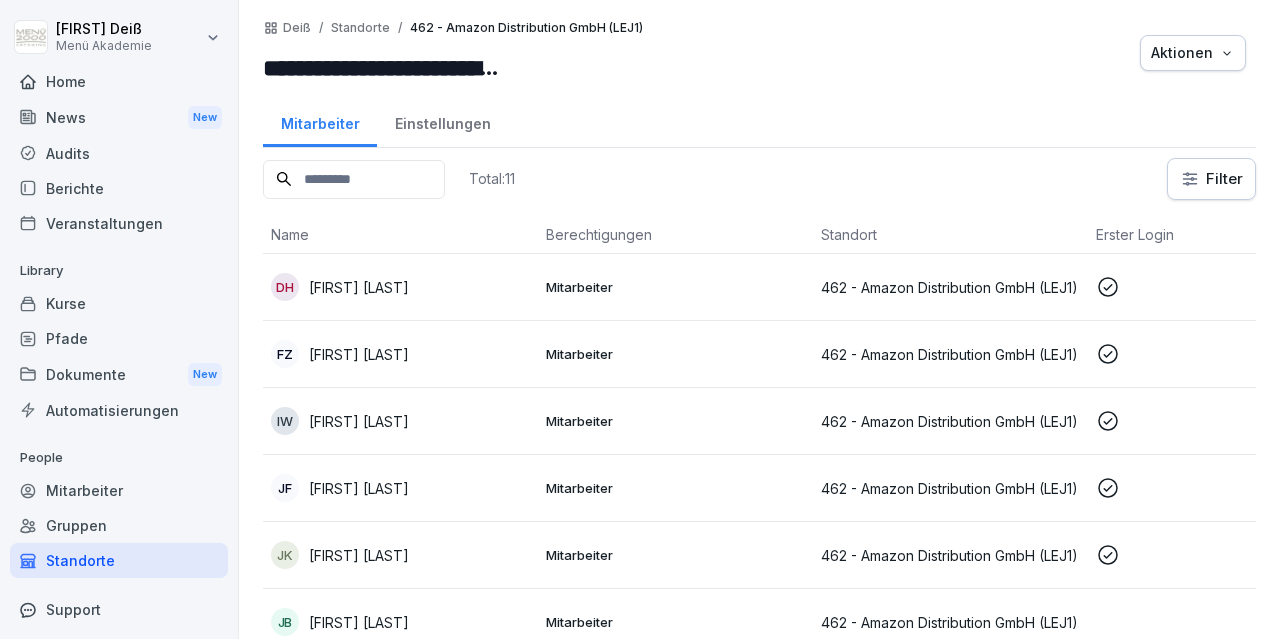 scroll, scrollTop: 0, scrollLeft: 0, axis: both 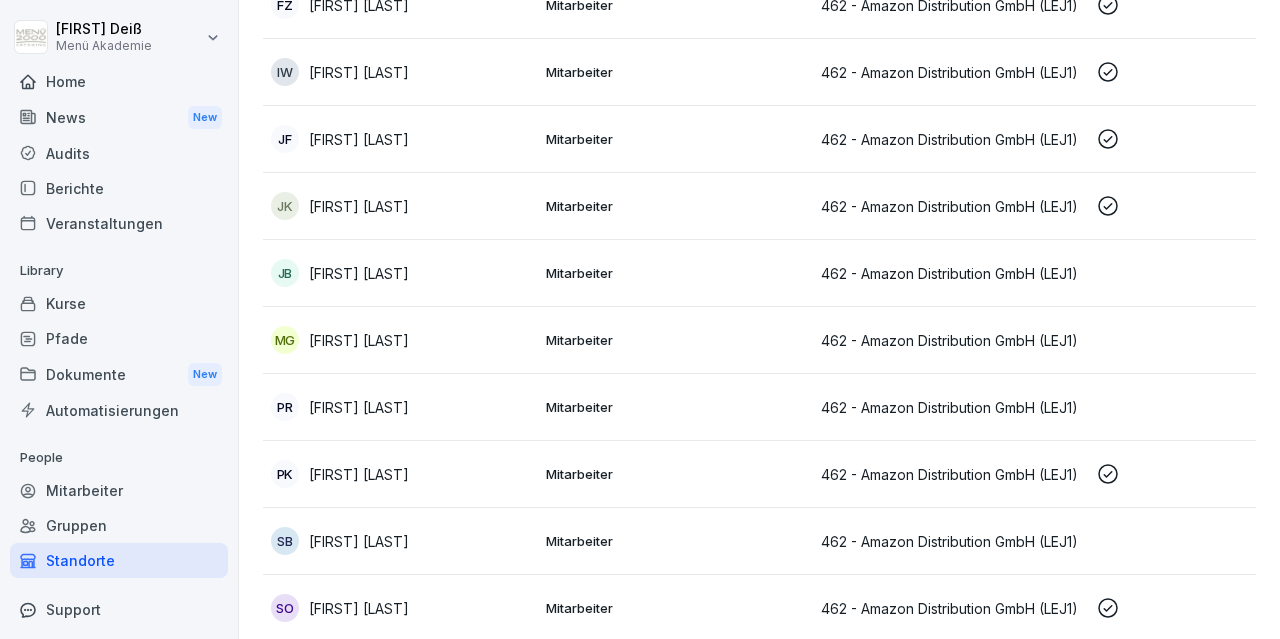 click on "[FIRST] [LAST]" at bounding box center (359, 608) 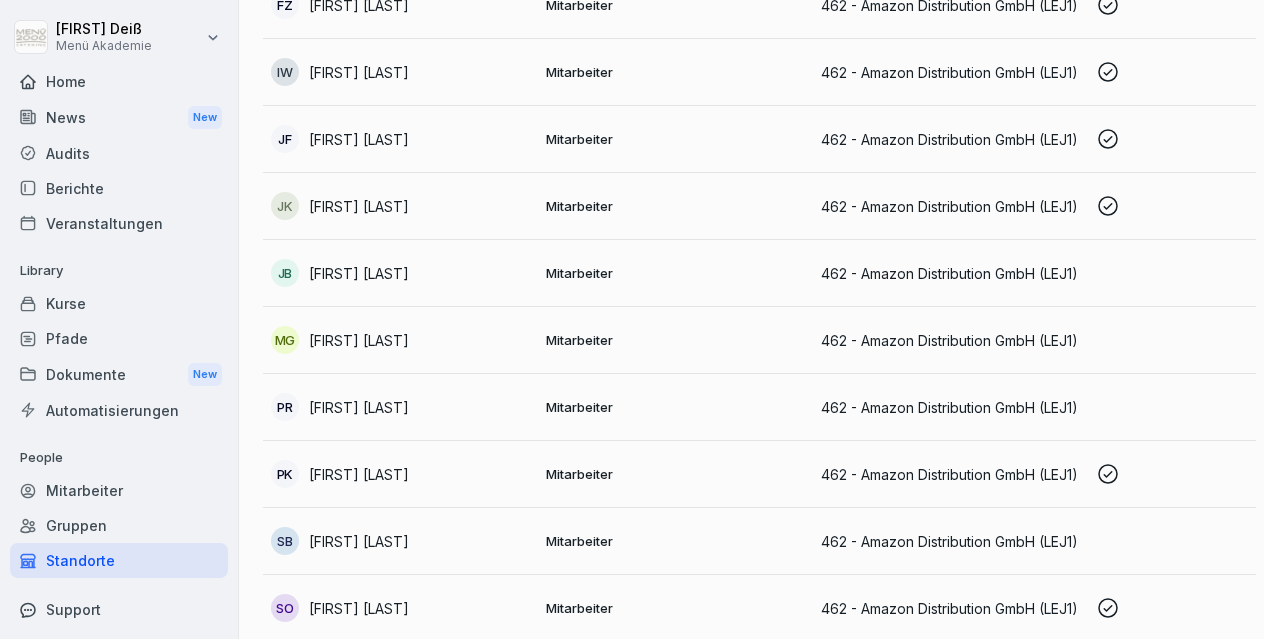 scroll, scrollTop: 349, scrollLeft: 0, axis: vertical 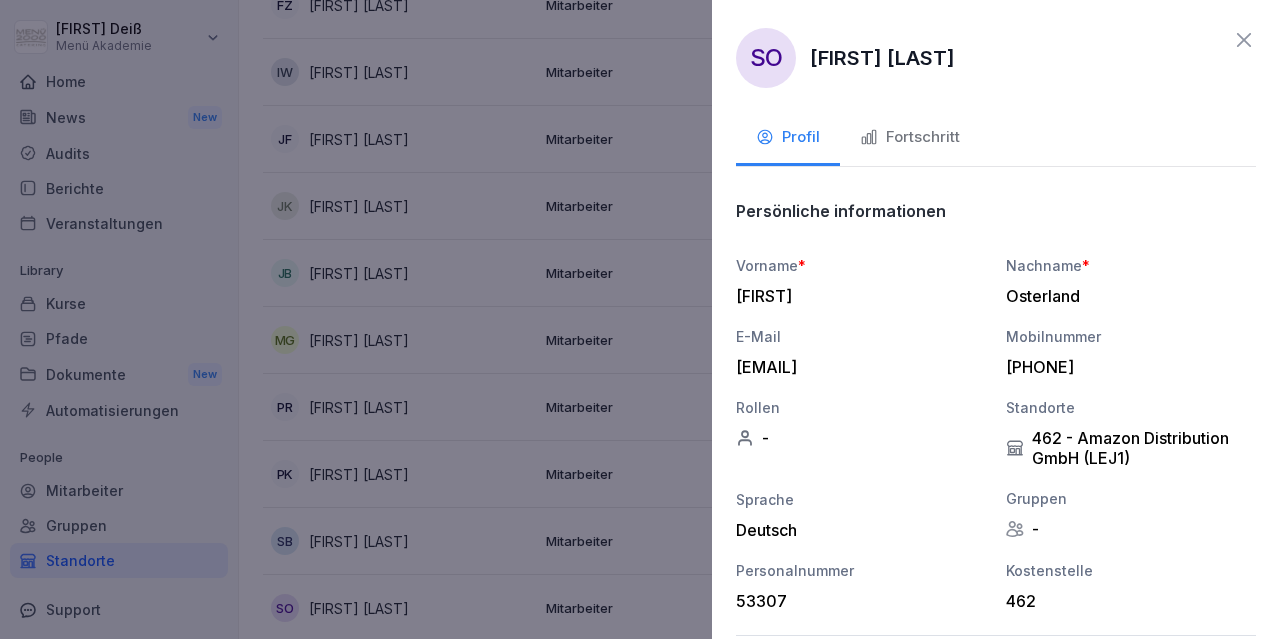 click on "Fortschritt" at bounding box center (910, 137) 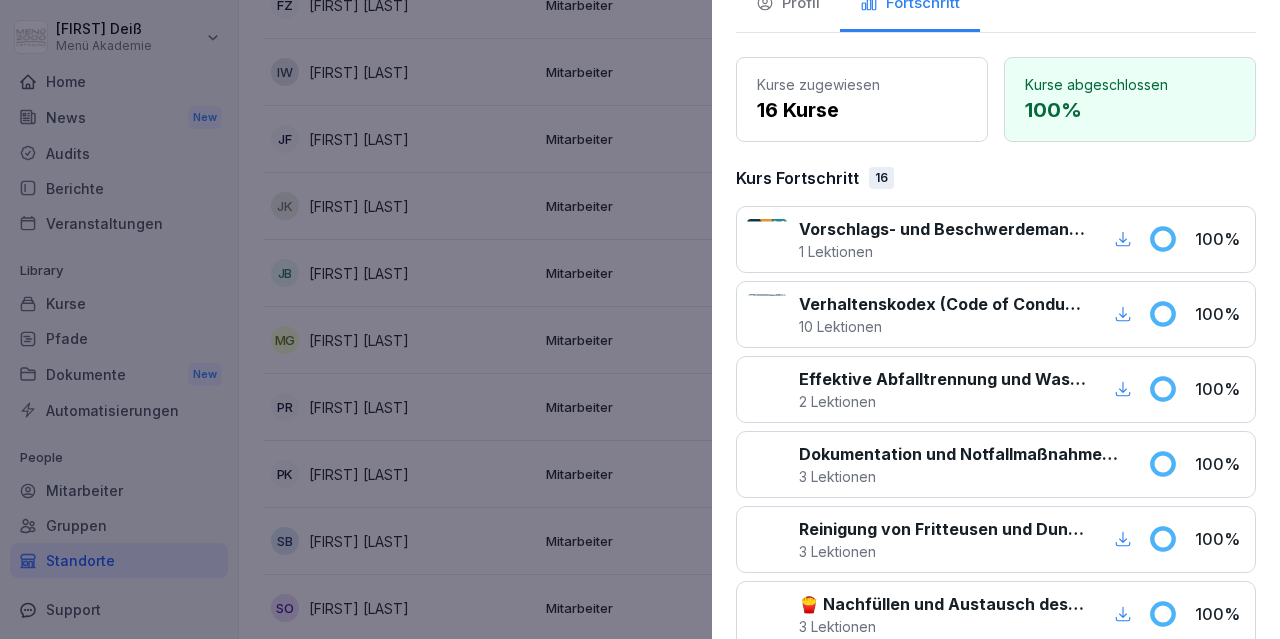 scroll, scrollTop: 0, scrollLeft: 0, axis: both 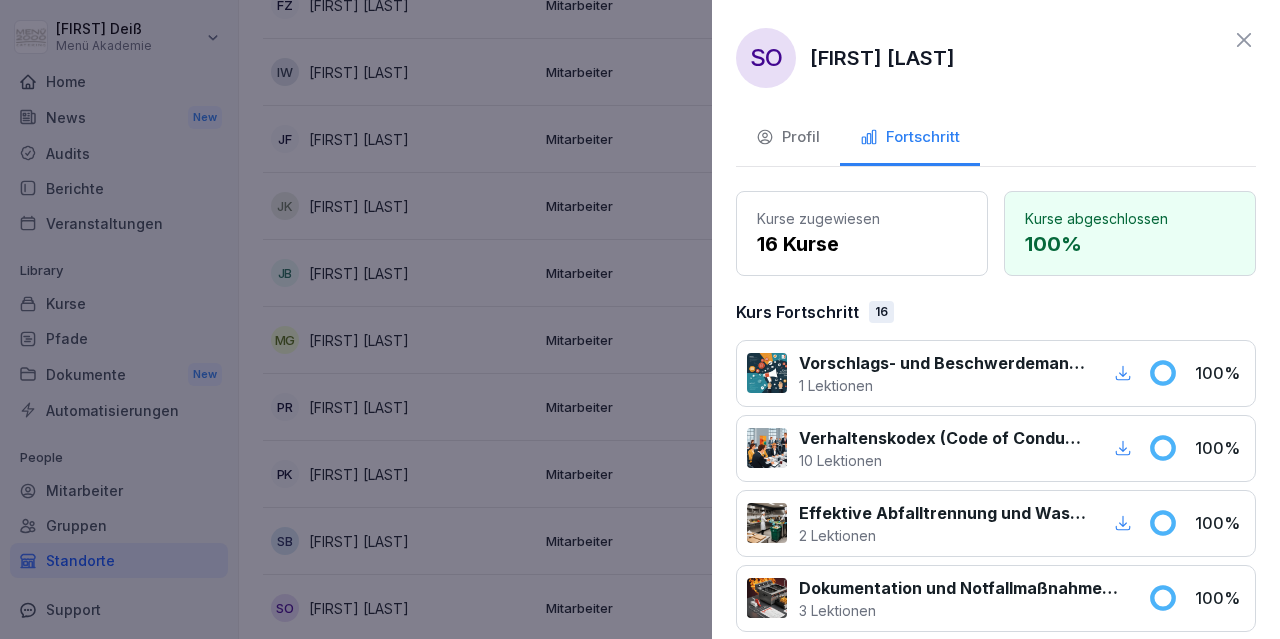 click on "Profil" at bounding box center [788, 137] 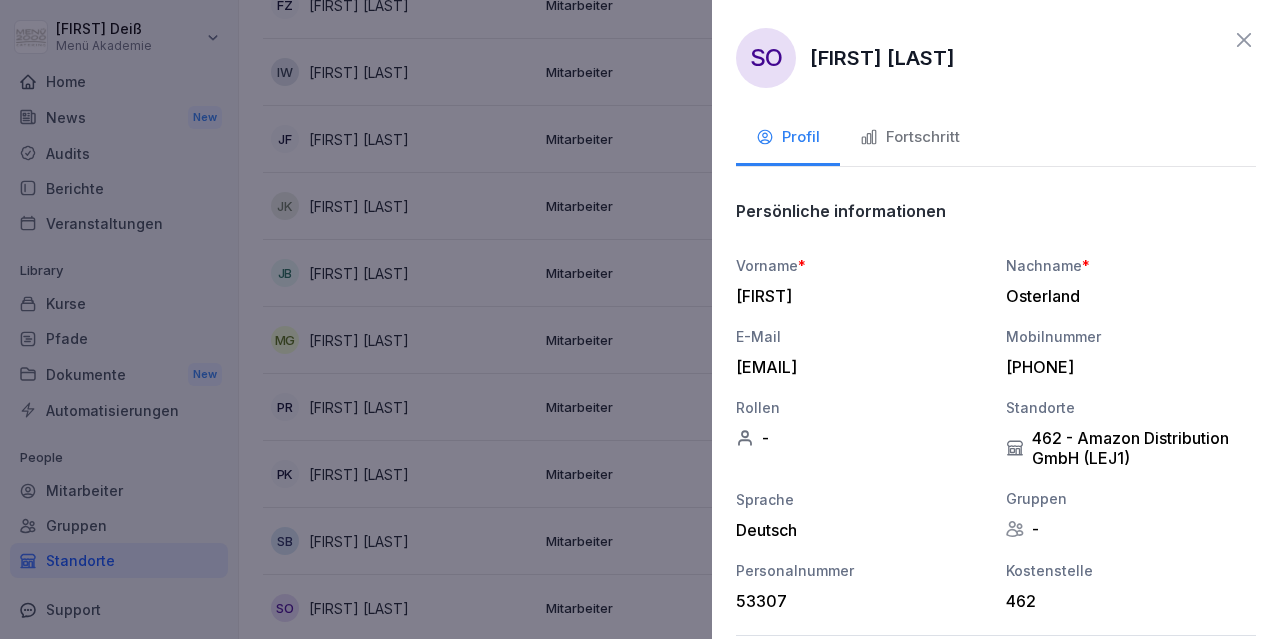 click 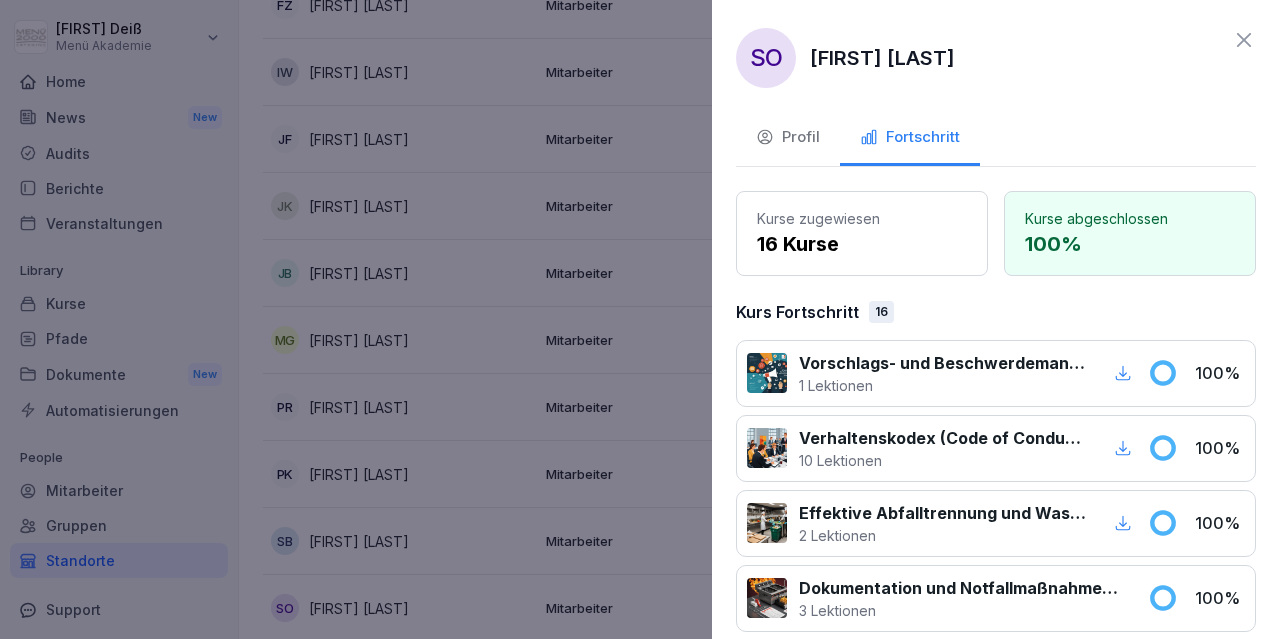 click on "Vorschlags- und Beschwerdemanagement bei Menü 2000" at bounding box center (942, 363) 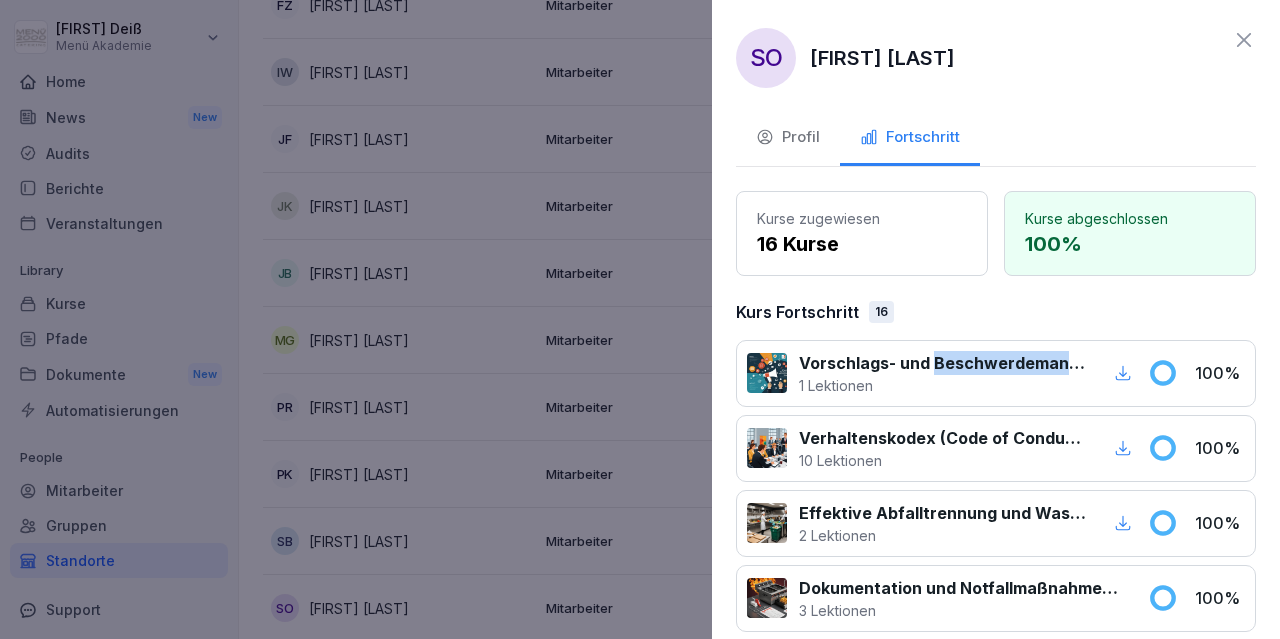 click on "Vorschlags- und Beschwerdemanagement bei Menü 2000" at bounding box center [942, 363] 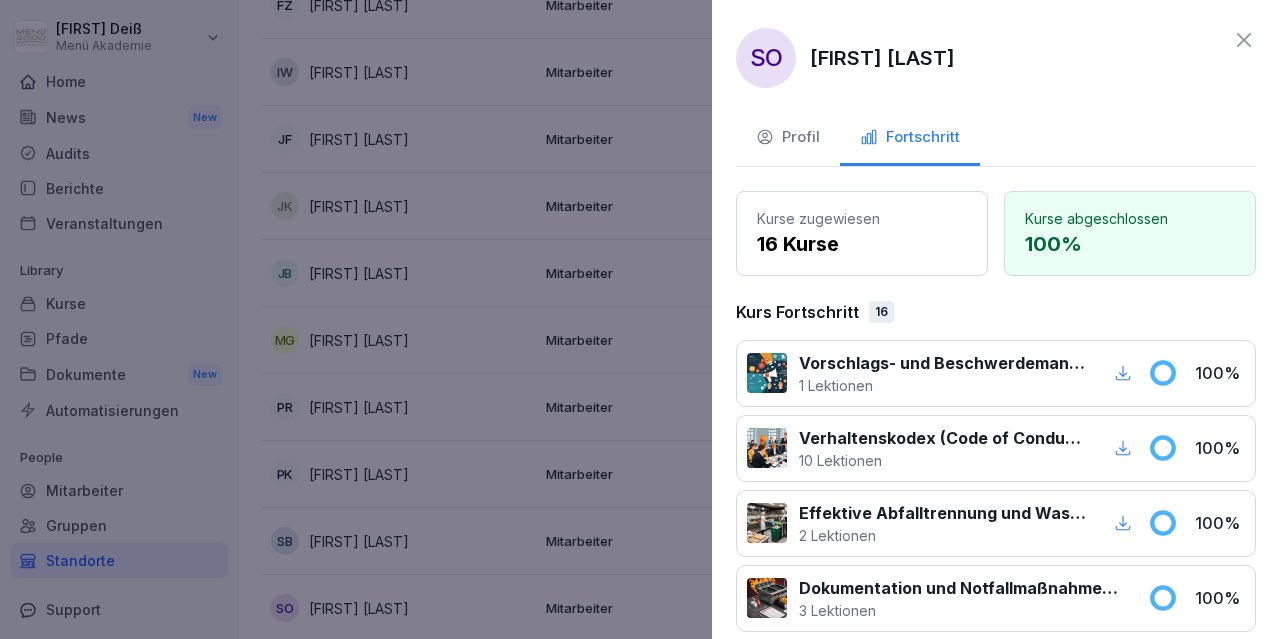 click at bounding box center (767, 373) 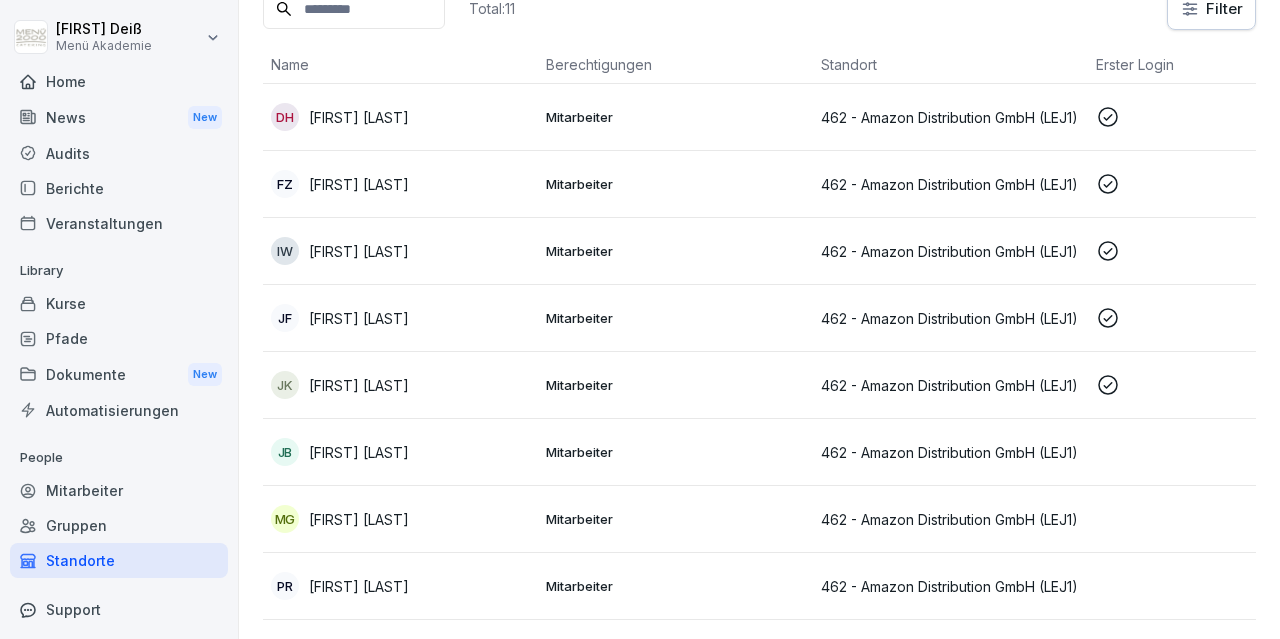 scroll, scrollTop: 0, scrollLeft: 0, axis: both 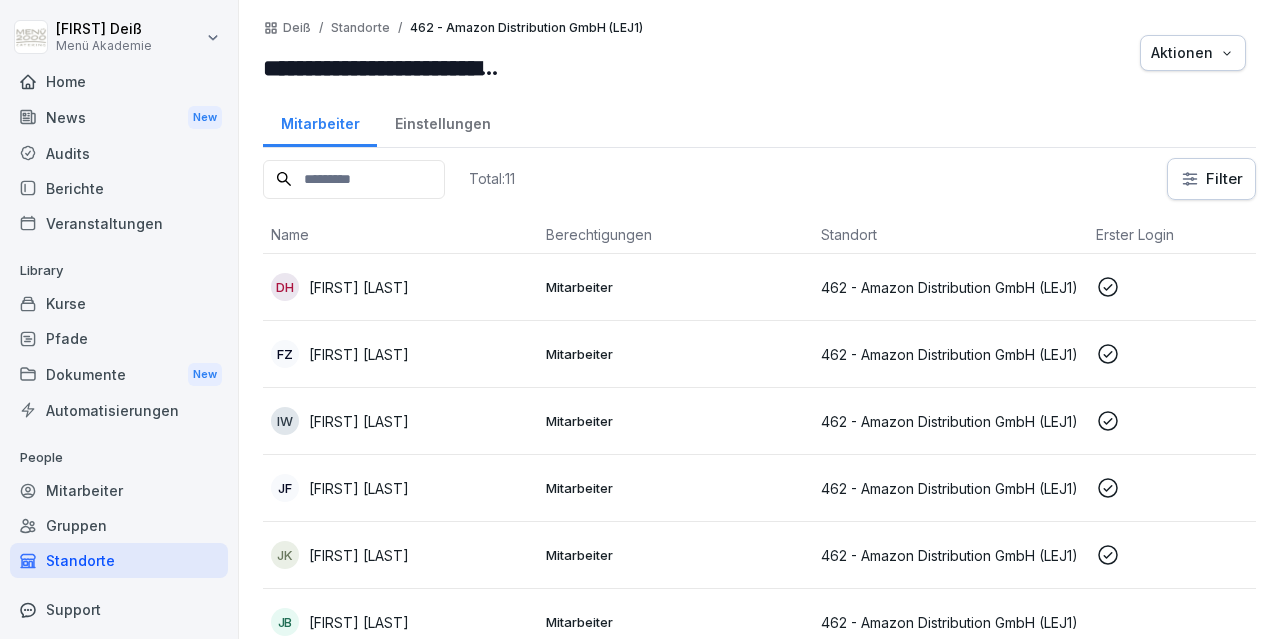 click on "Mitarbeiter" at bounding box center [119, 490] 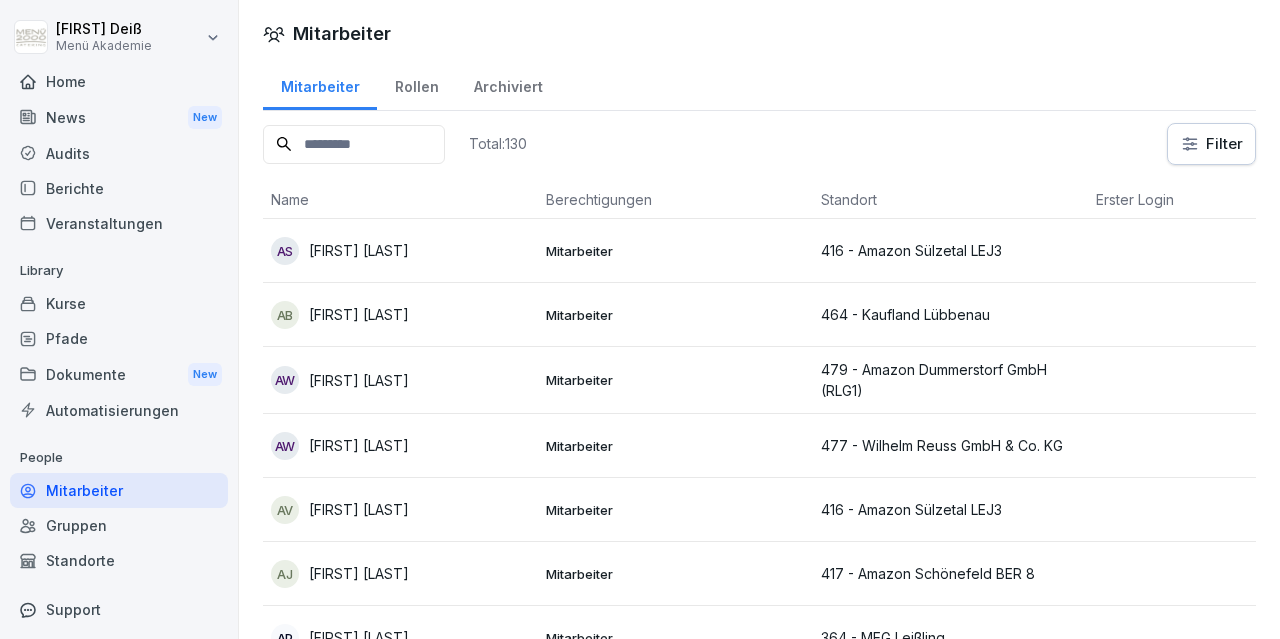 click on "Standorte" at bounding box center (119, 560) 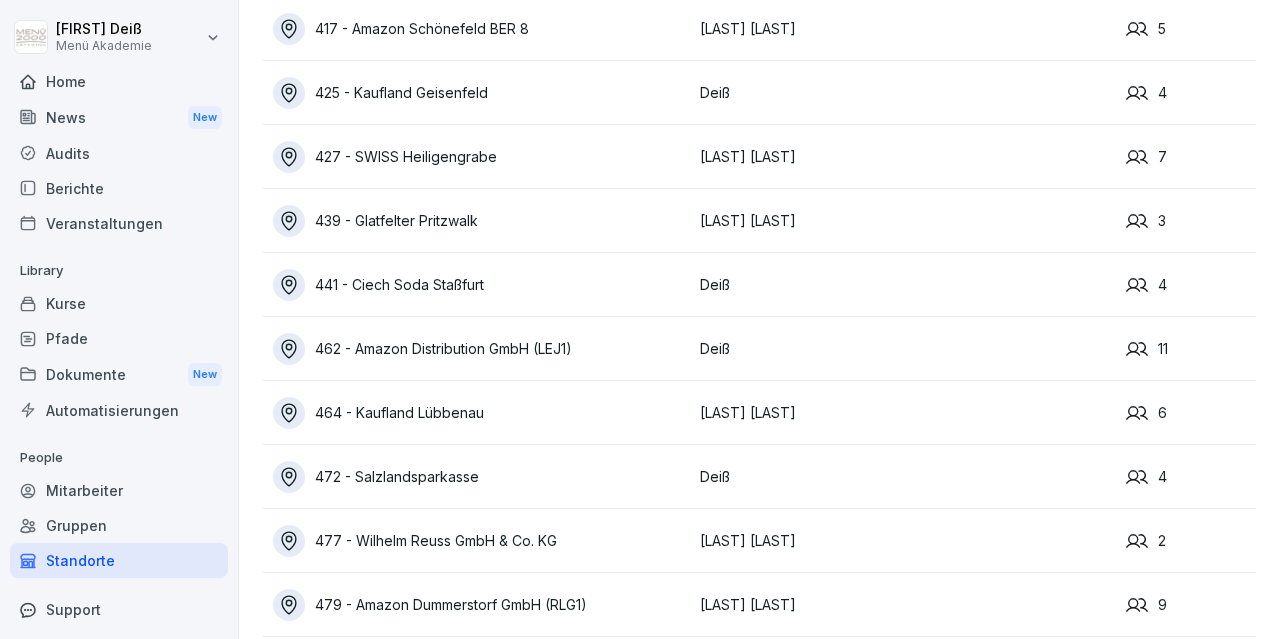 scroll, scrollTop: 928, scrollLeft: 0, axis: vertical 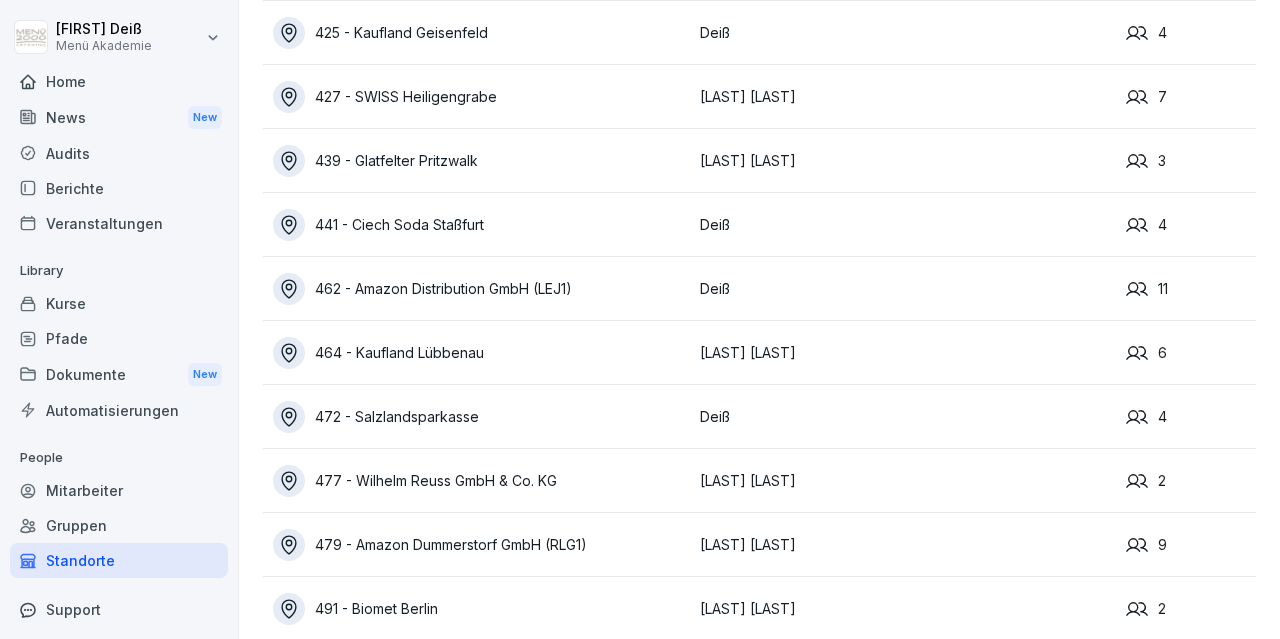 click on "462 - Amazon Distribution GmbH (LEJ1)" at bounding box center [481, 289] 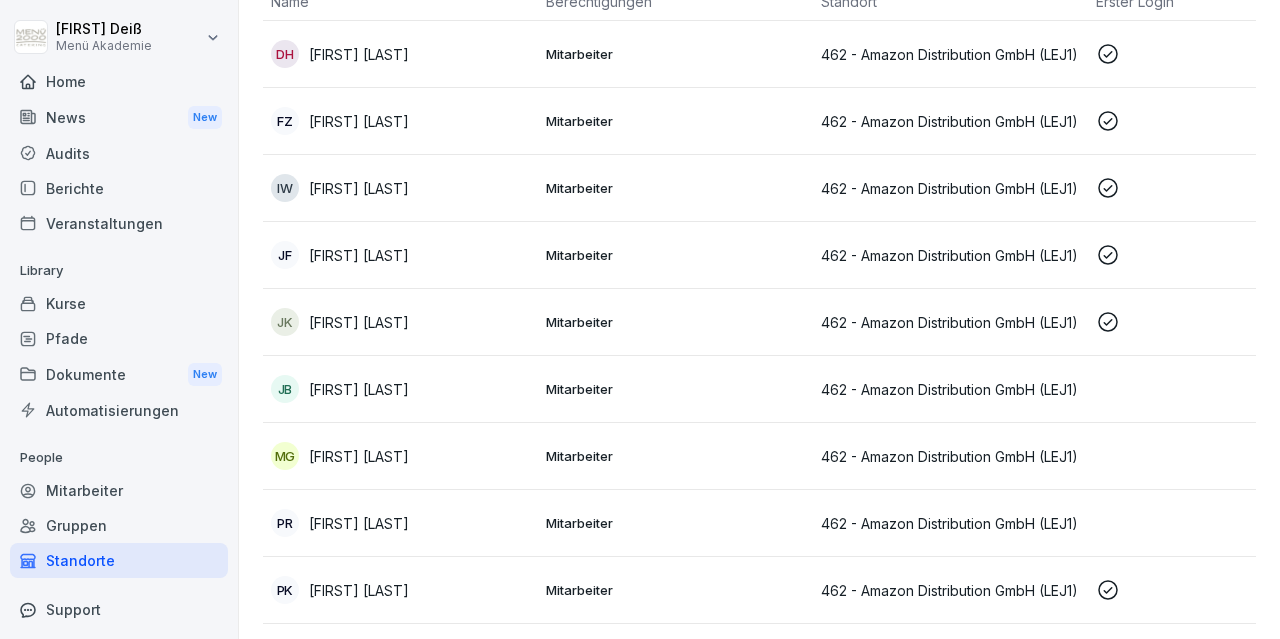 scroll, scrollTop: 0, scrollLeft: 0, axis: both 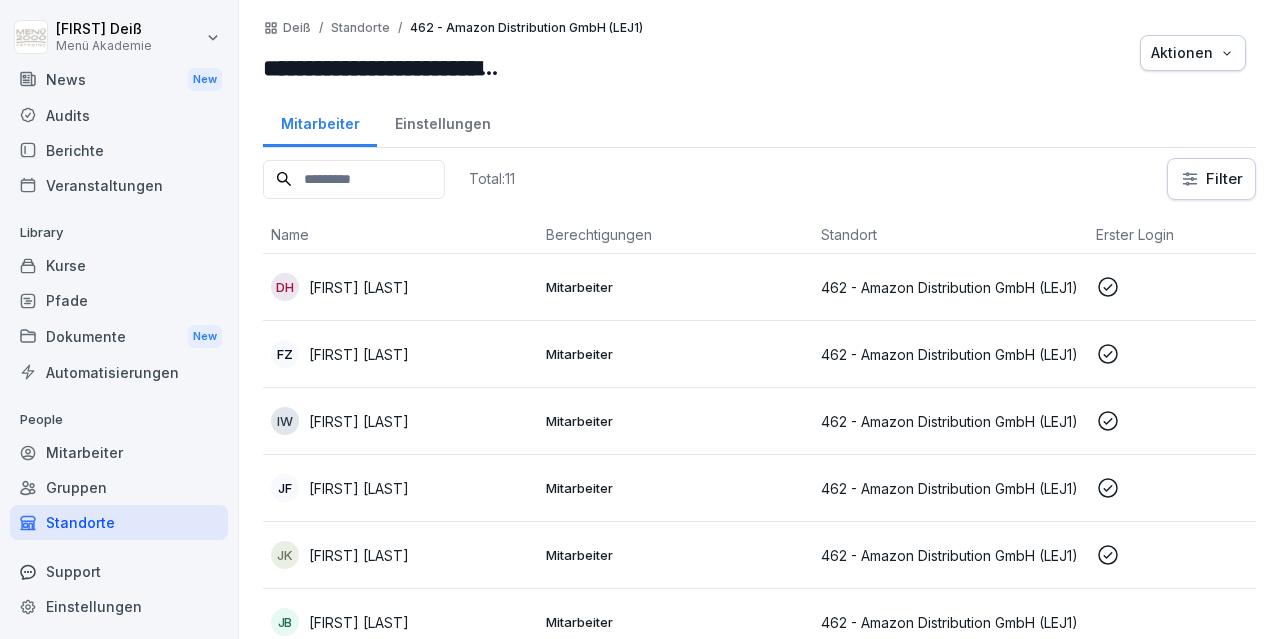 click on "[FIRST] [LAST]" at bounding box center (359, 354) 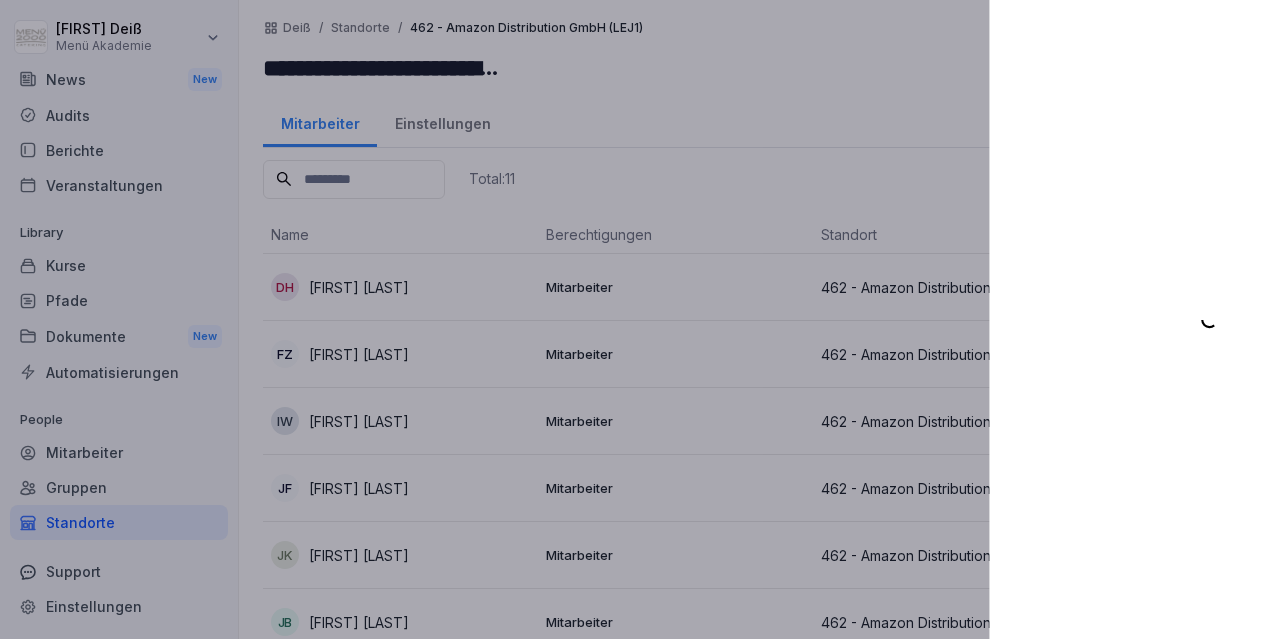scroll, scrollTop: 38, scrollLeft: 0, axis: vertical 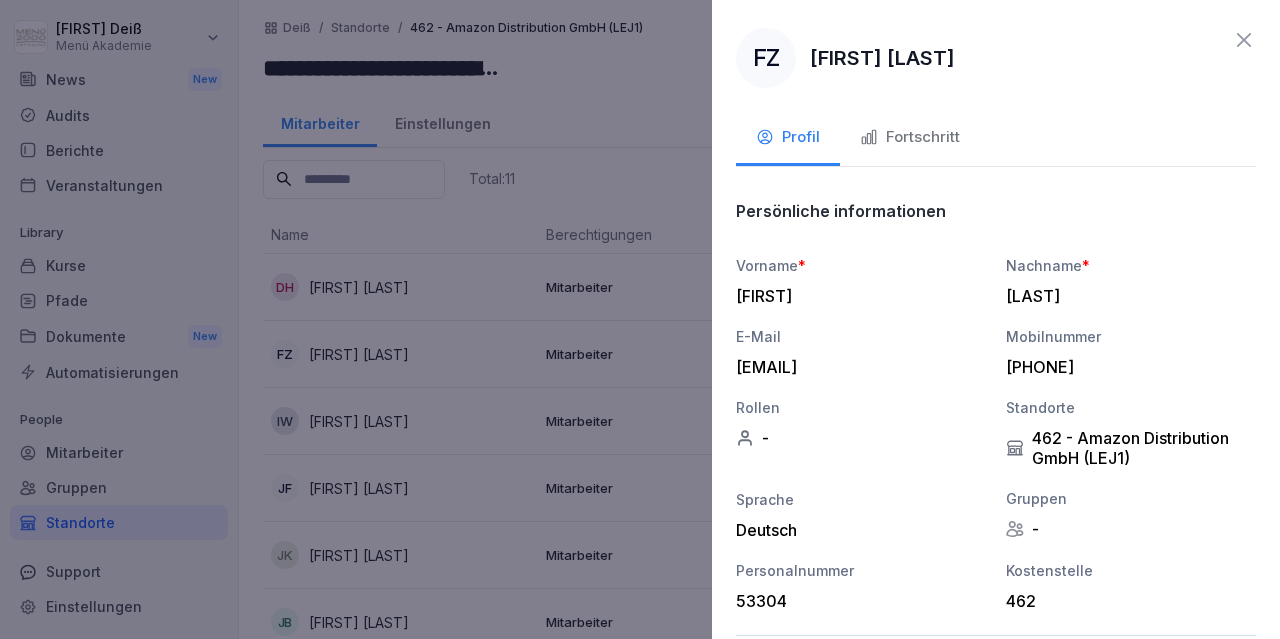 click on "Fortschritt" at bounding box center [910, 139] 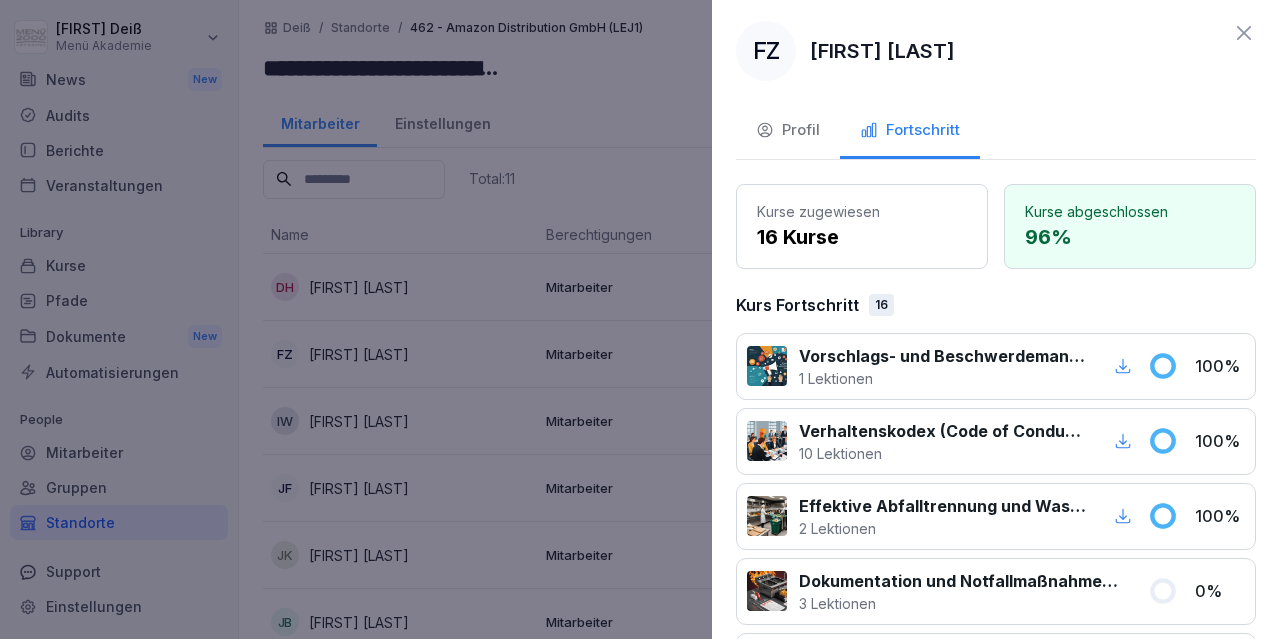 scroll, scrollTop: 0, scrollLeft: 0, axis: both 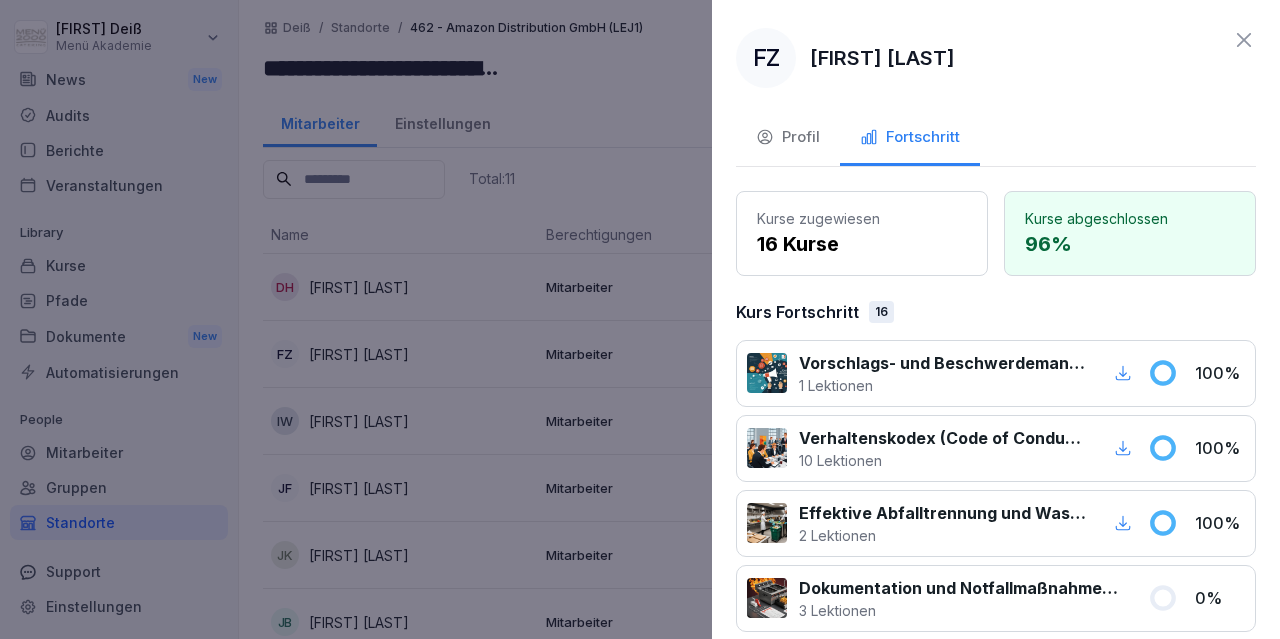 click 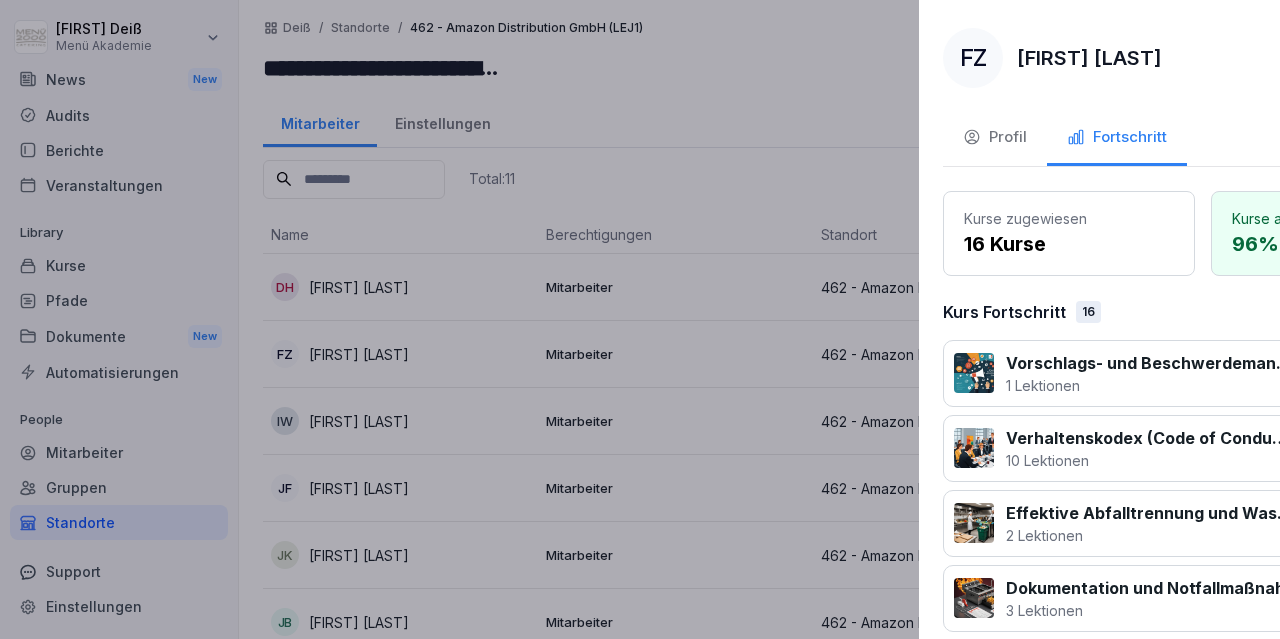 scroll, scrollTop: 38, scrollLeft: 0, axis: vertical 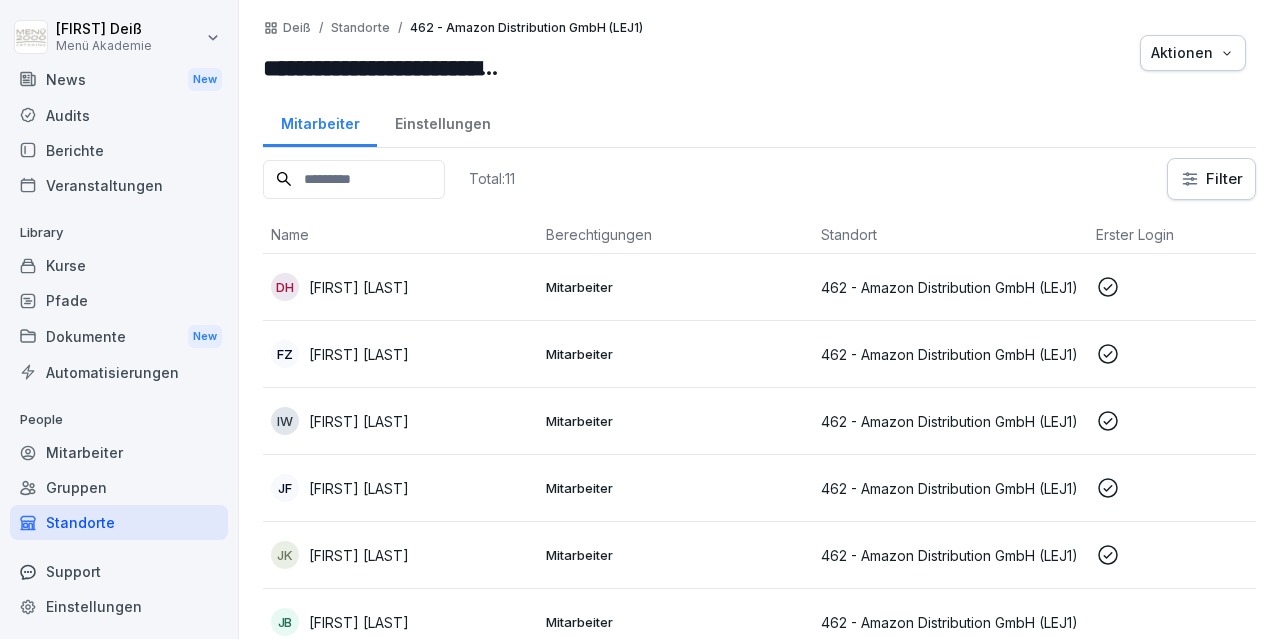click on "Kurse" at bounding box center (119, 265) 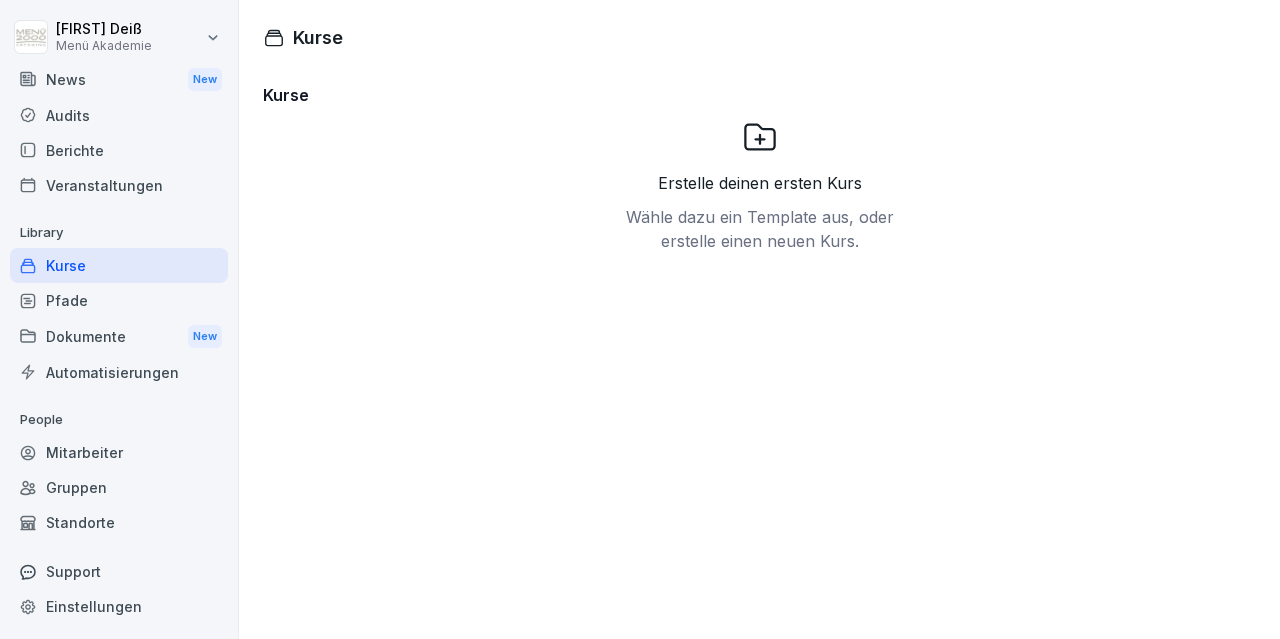 click on "Mitarbeiter" at bounding box center [119, 452] 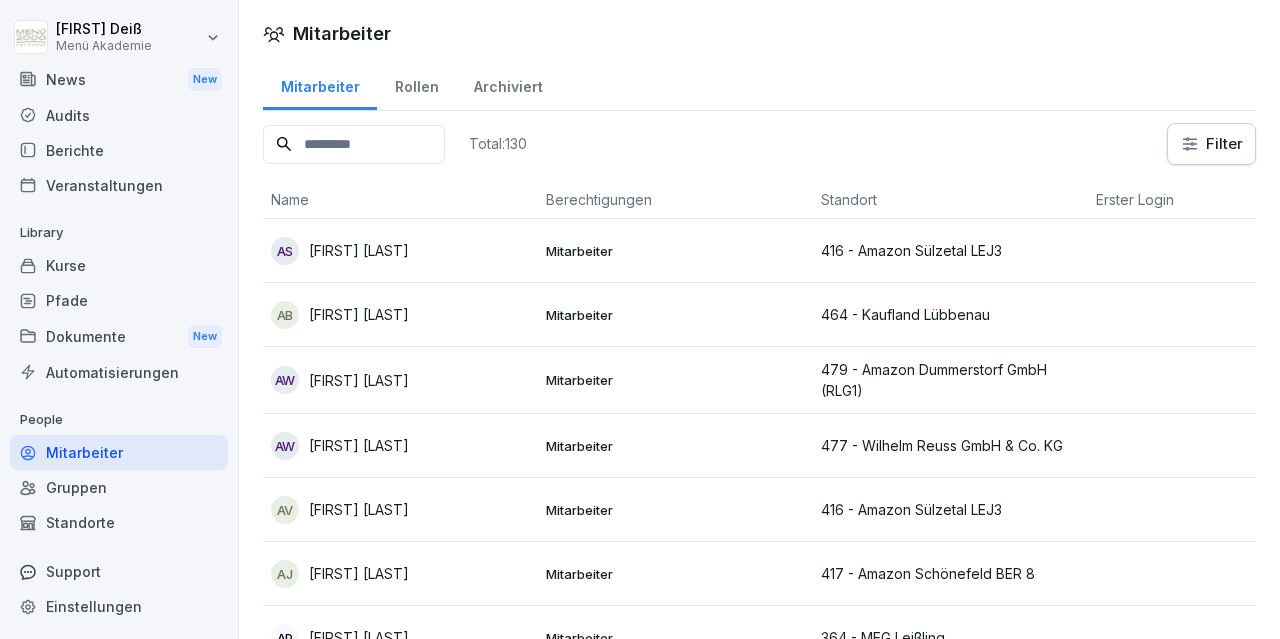 click on "Archiviert" at bounding box center [508, 84] 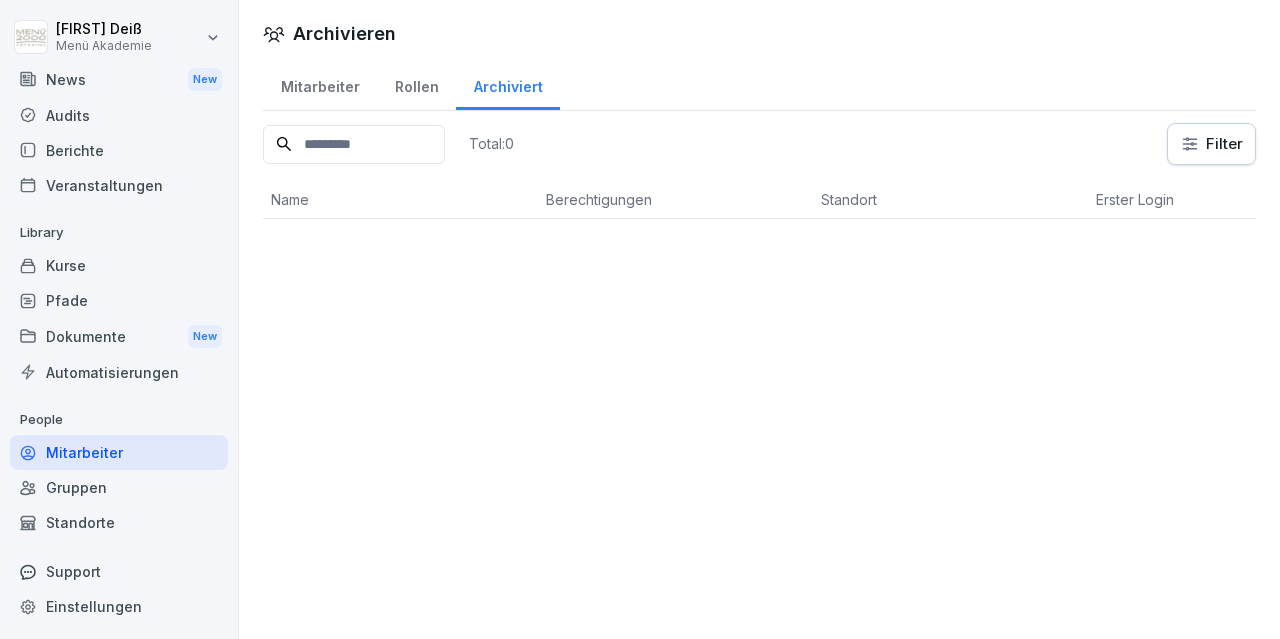 click on "Gruppen" at bounding box center [119, 487] 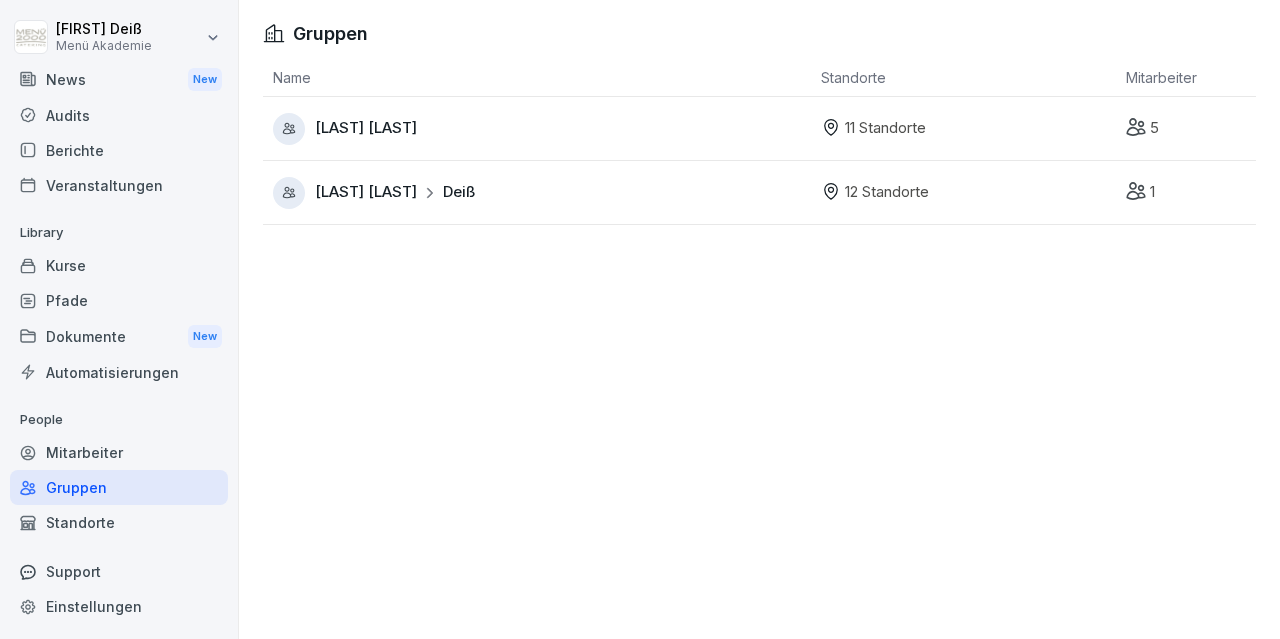 click 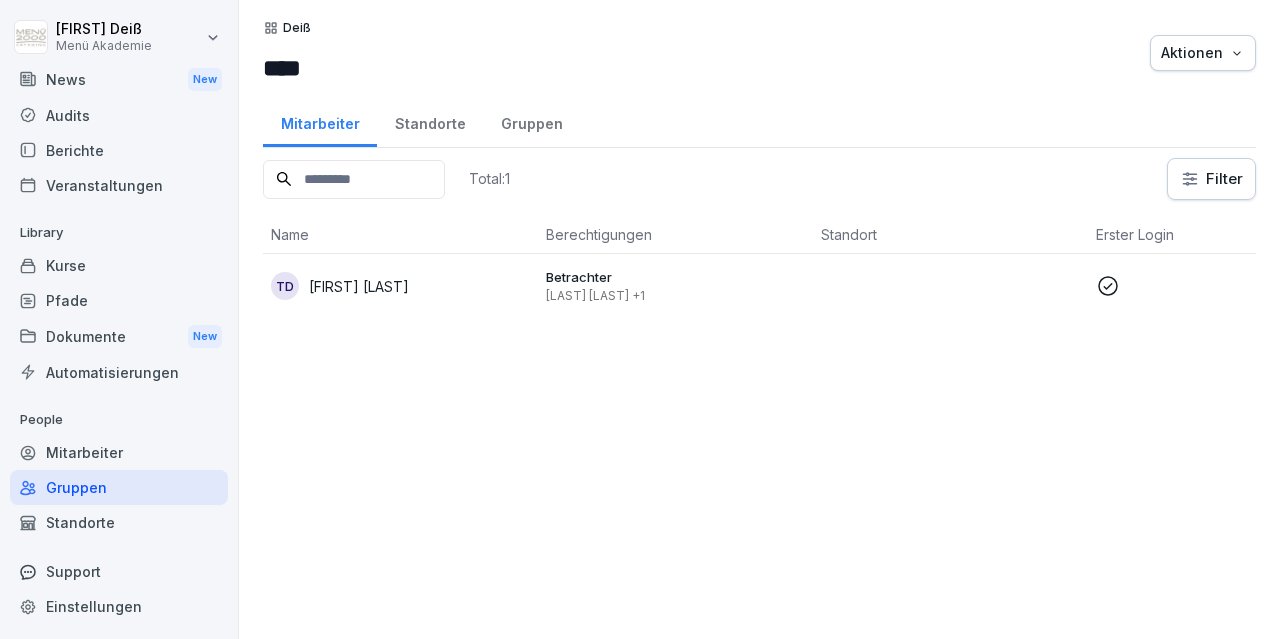 click on "Standorte" at bounding box center [430, 121] 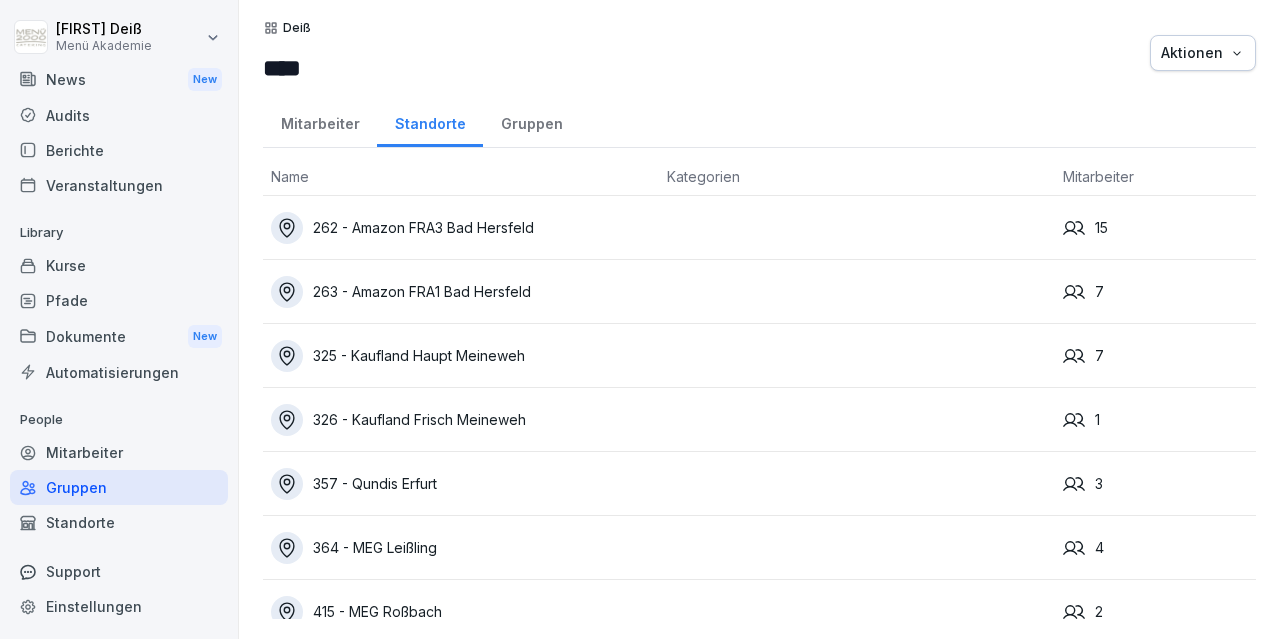 click on "Mitarbeiter" at bounding box center [320, 121] 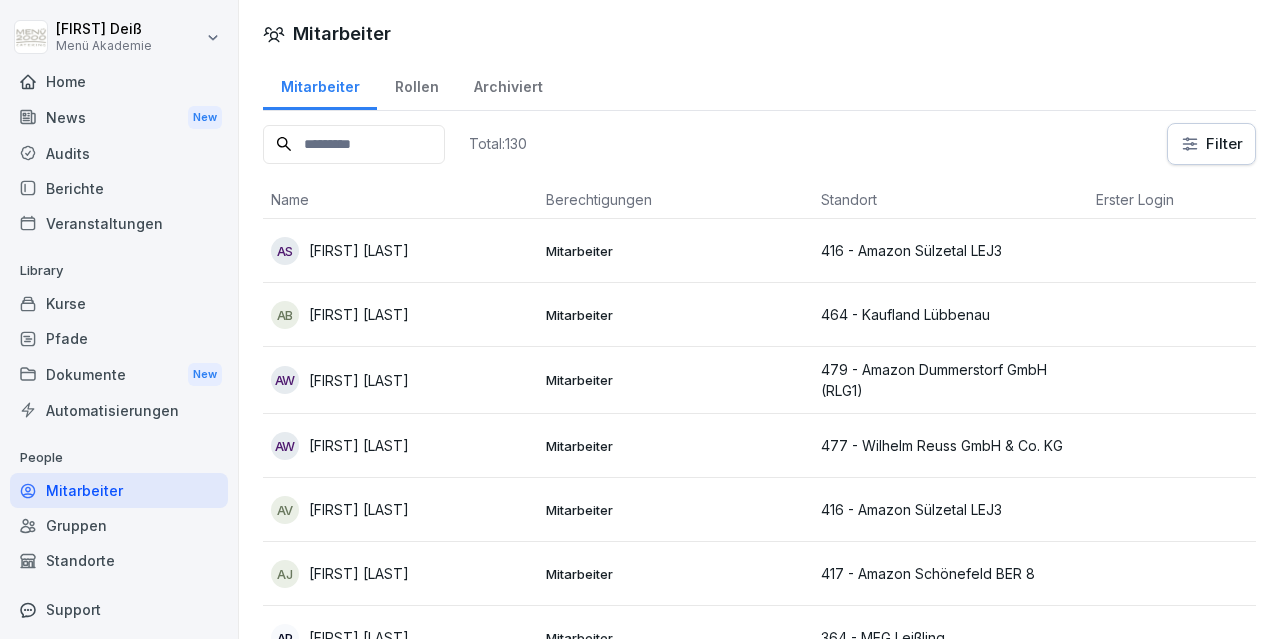 scroll, scrollTop: 0, scrollLeft: 0, axis: both 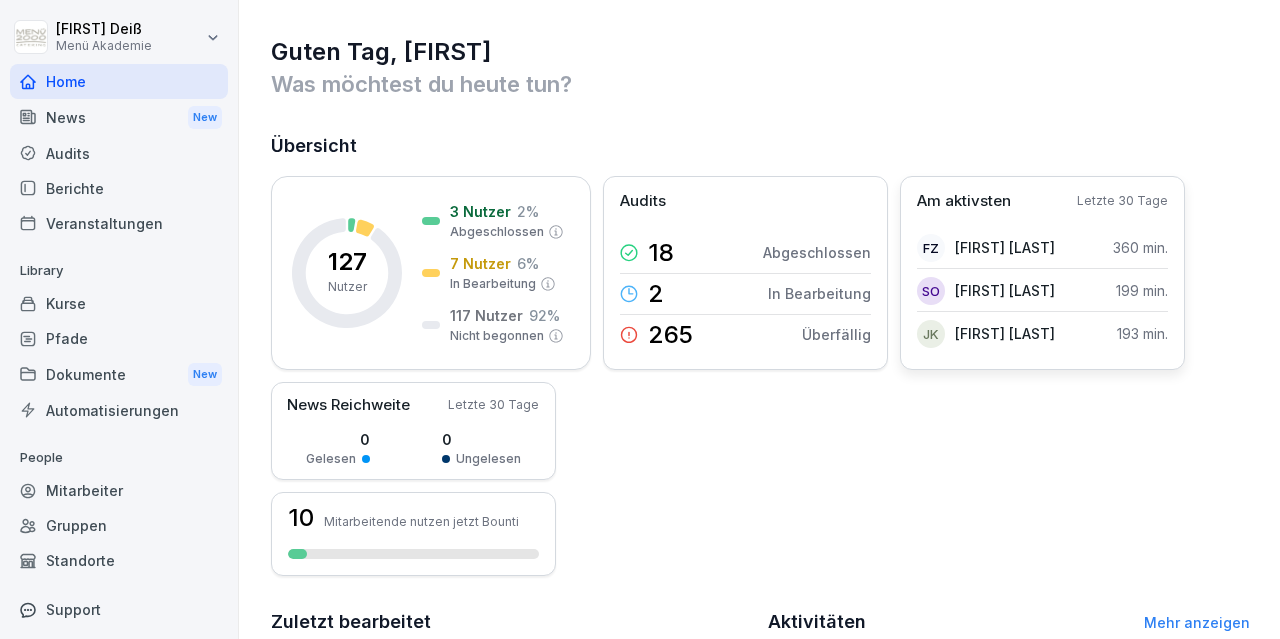 click on "360 min." at bounding box center (1140, 247) 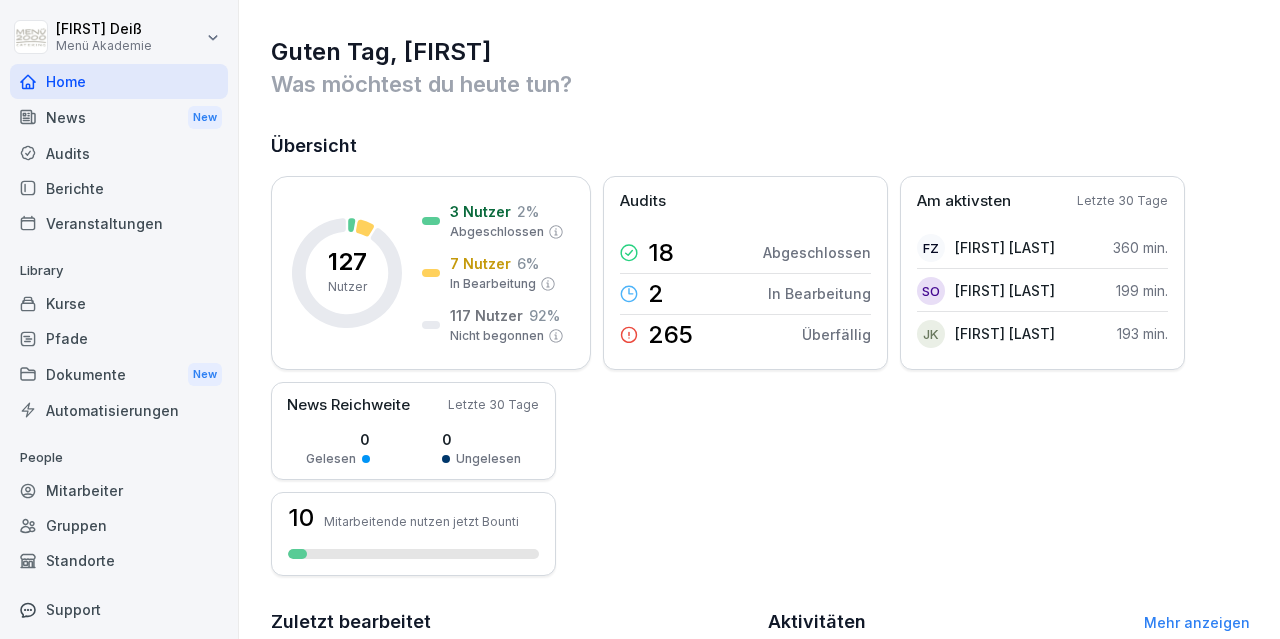 scroll, scrollTop: 0, scrollLeft: 0, axis: both 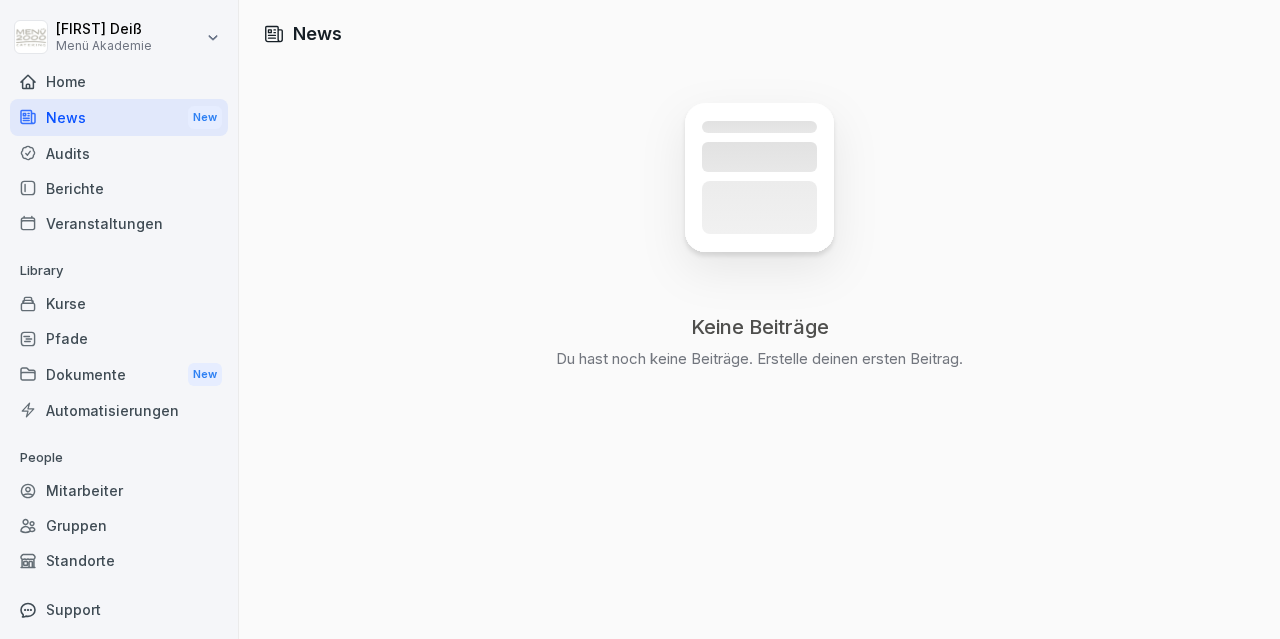 click on "Audits" at bounding box center [119, 153] 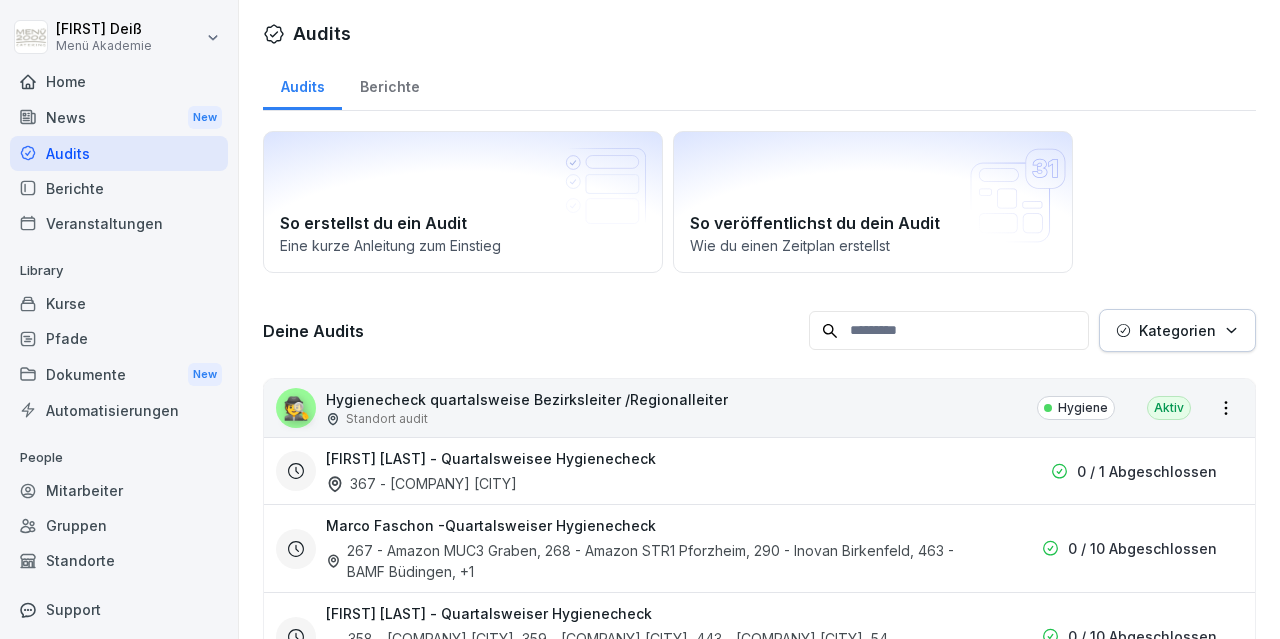 click on "Berichte" at bounding box center [119, 188] 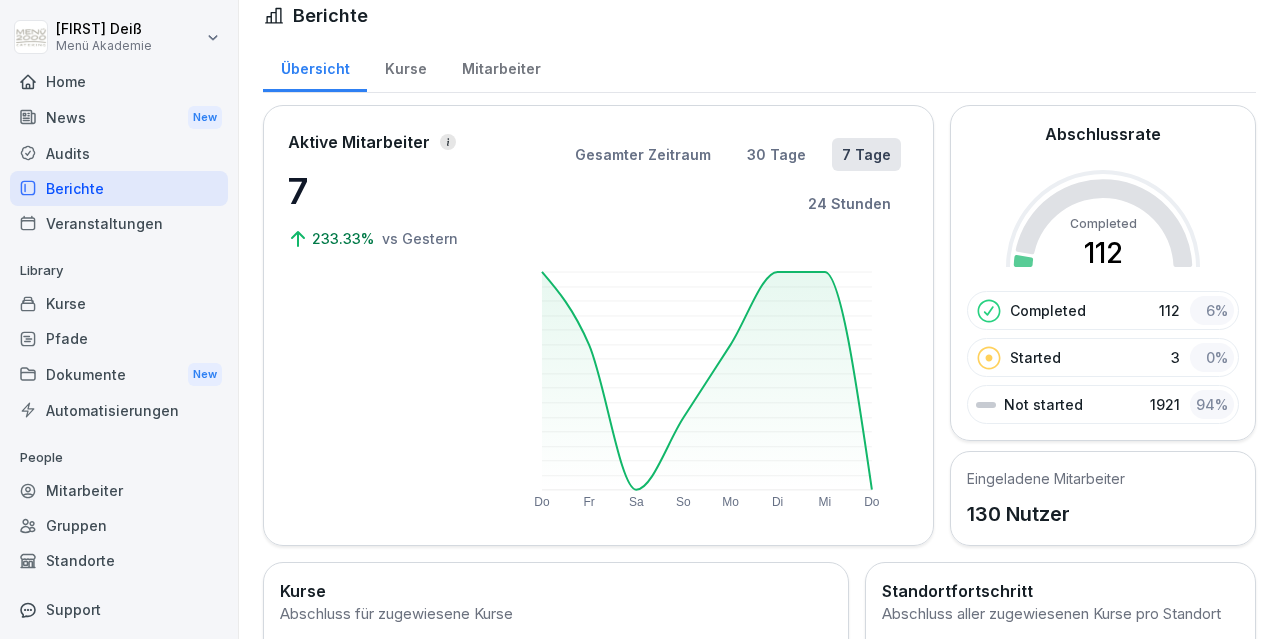 scroll, scrollTop: 0, scrollLeft: 0, axis: both 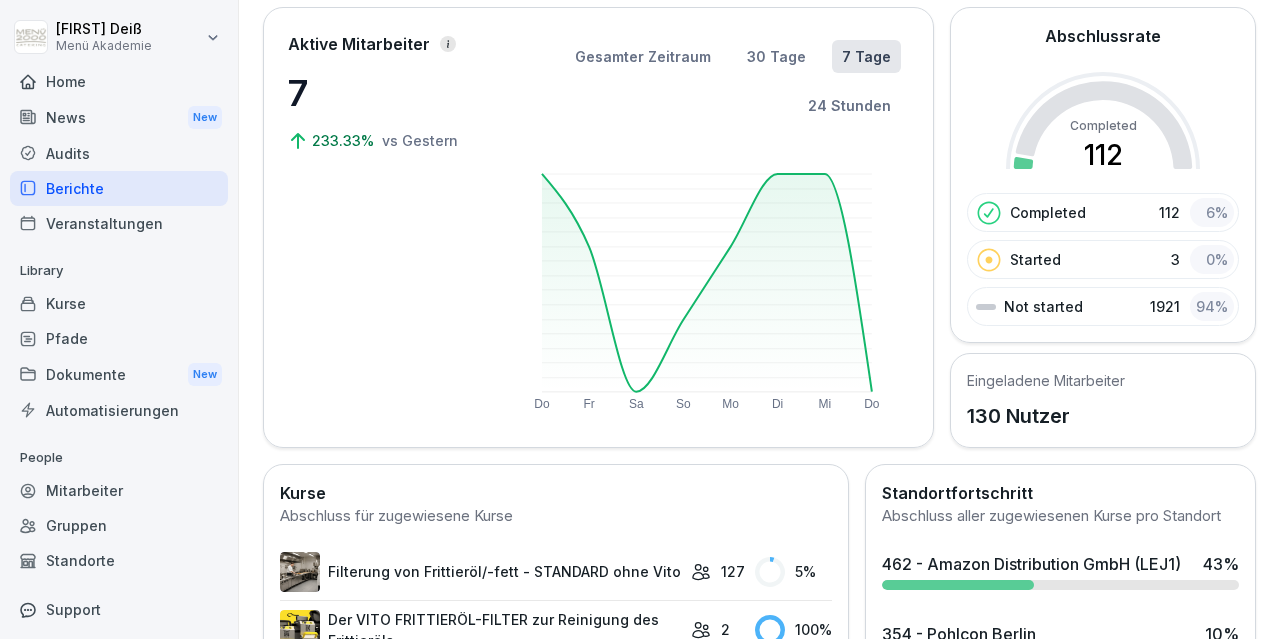 click on "Standorte" at bounding box center [119, 560] 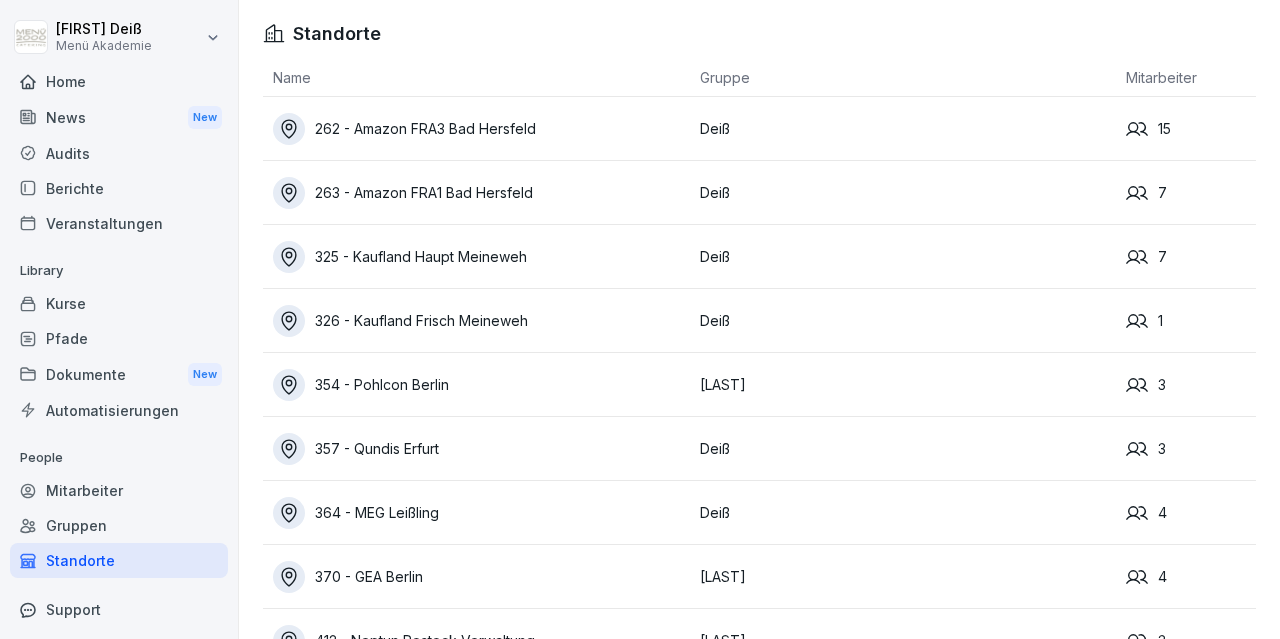click on "262 - Amazon FRA3 Bad Hersfeld" at bounding box center [481, 129] 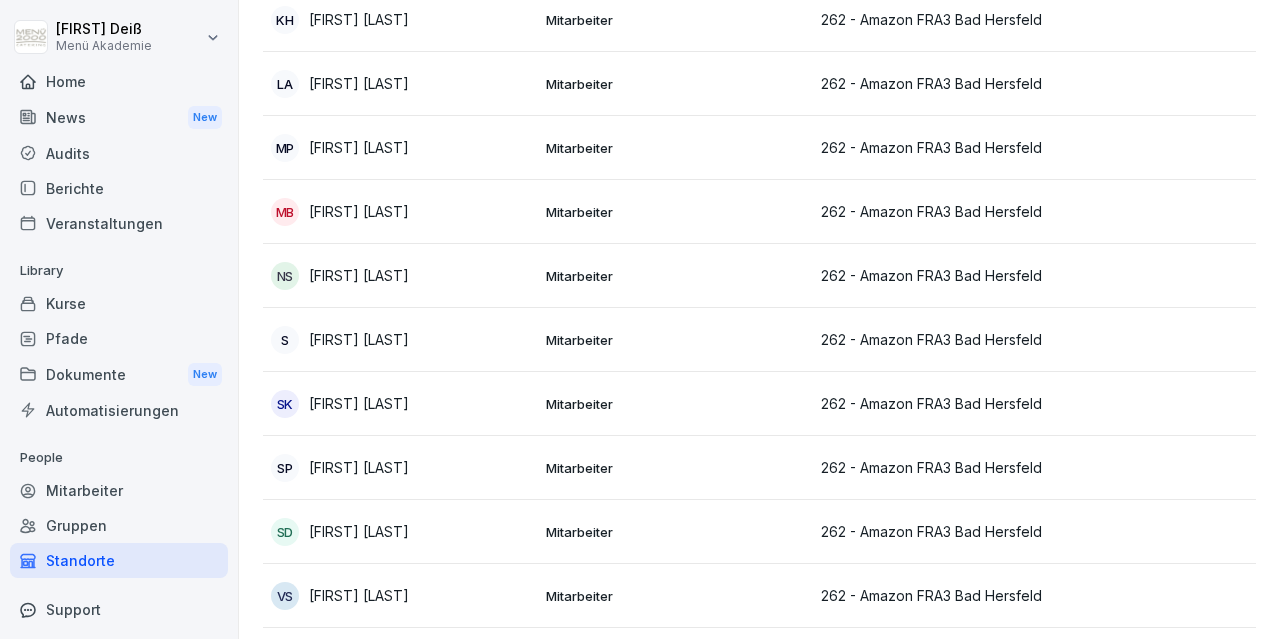 scroll, scrollTop: 573, scrollLeft: 0, axis: vertical 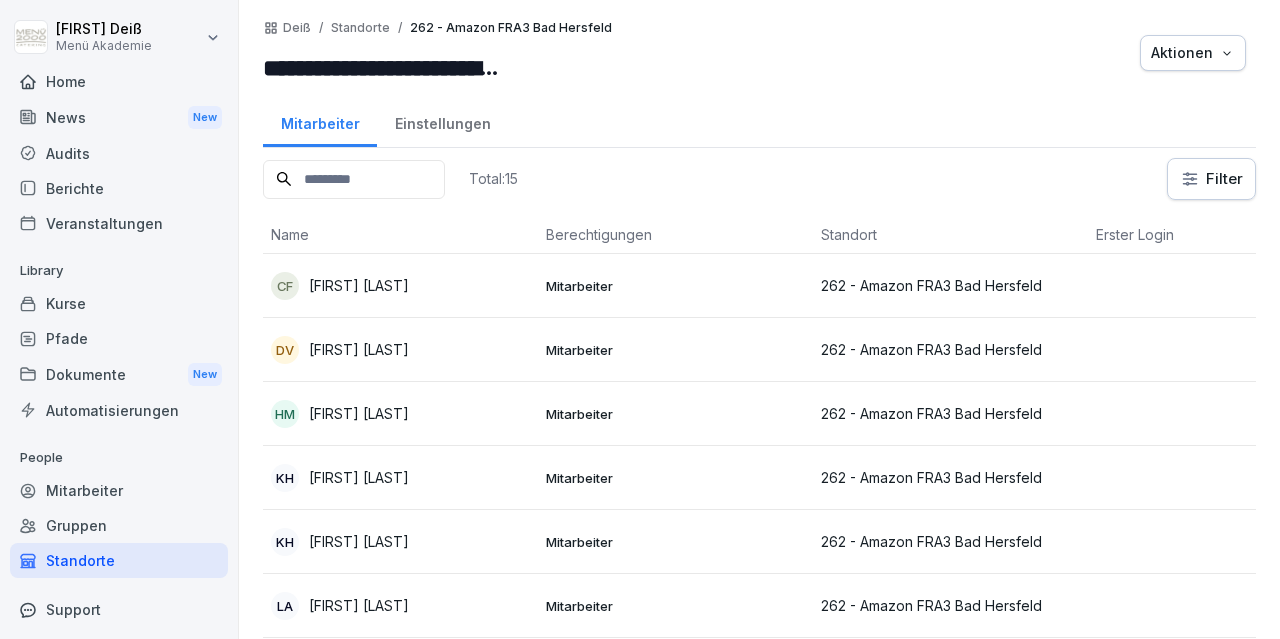 click on "Standorte" at bounding box center (119, 560) 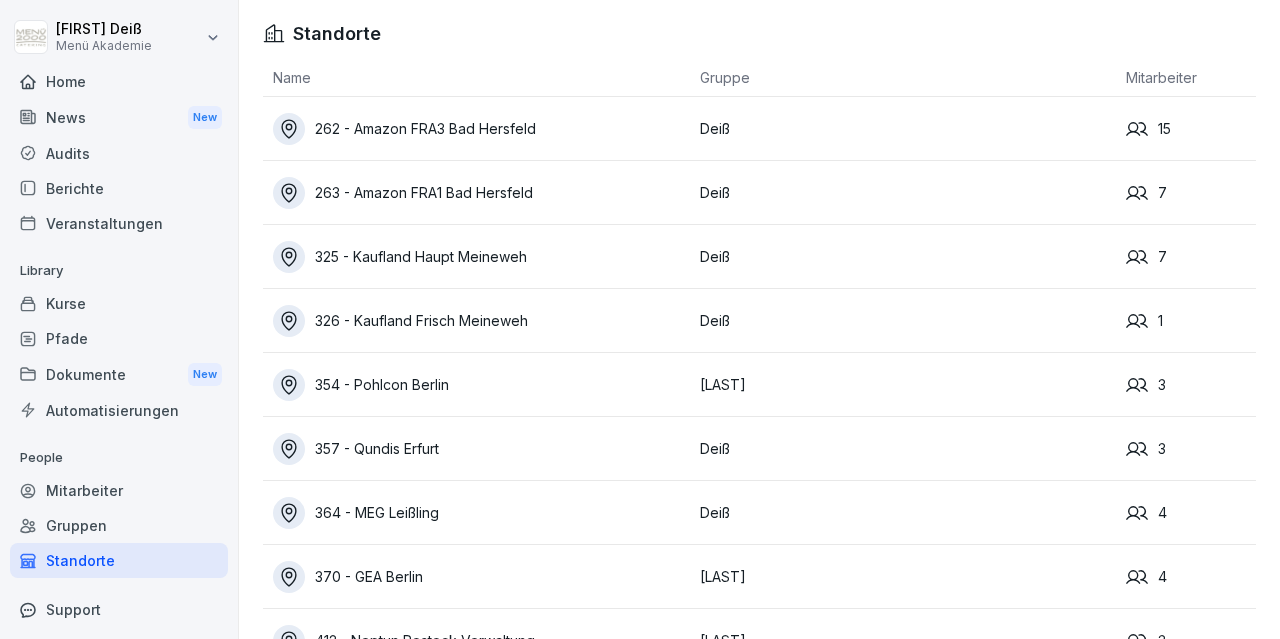 click on "263 - Amazon FRA1 Bad Hersfeld" at bounding box center [481, 193] 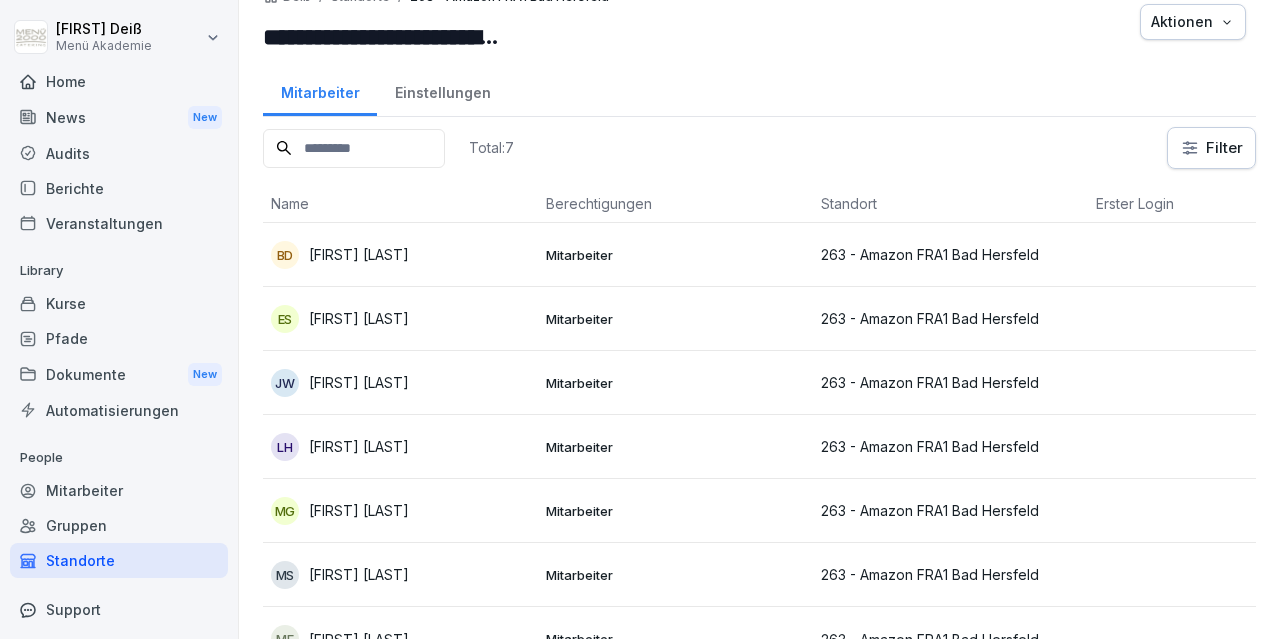 scroll, scrollTop: 61, scrollLeft: 0, axis: vertical 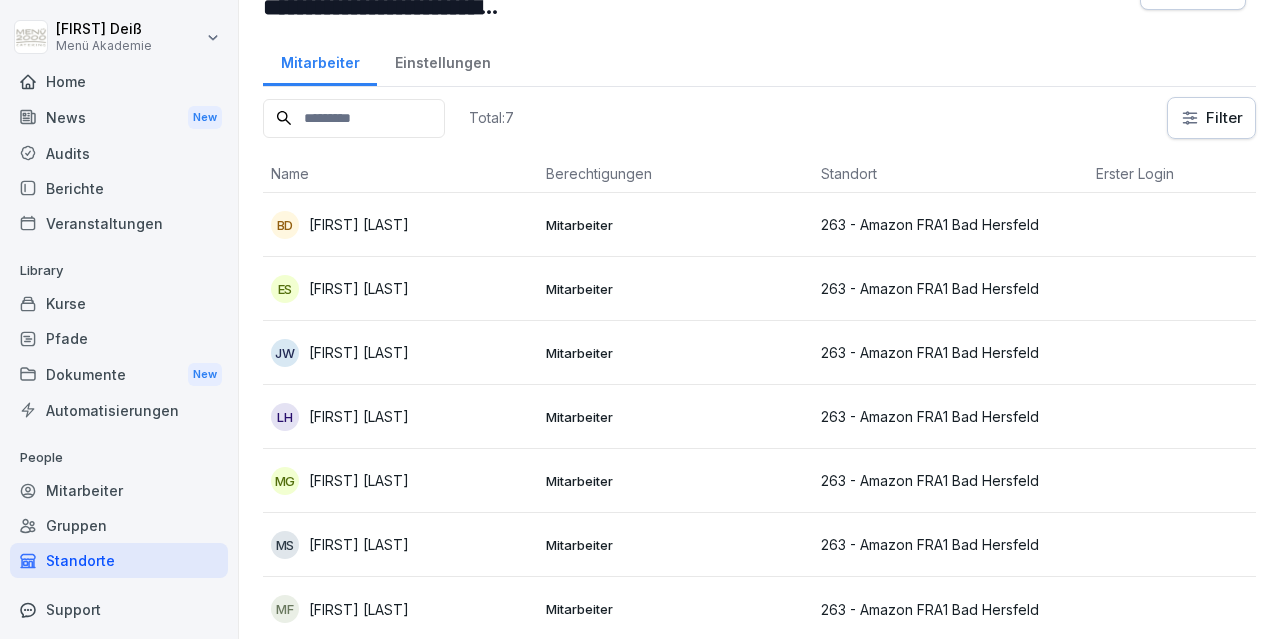 click on "Standorte" at bounding box center (119, 560) 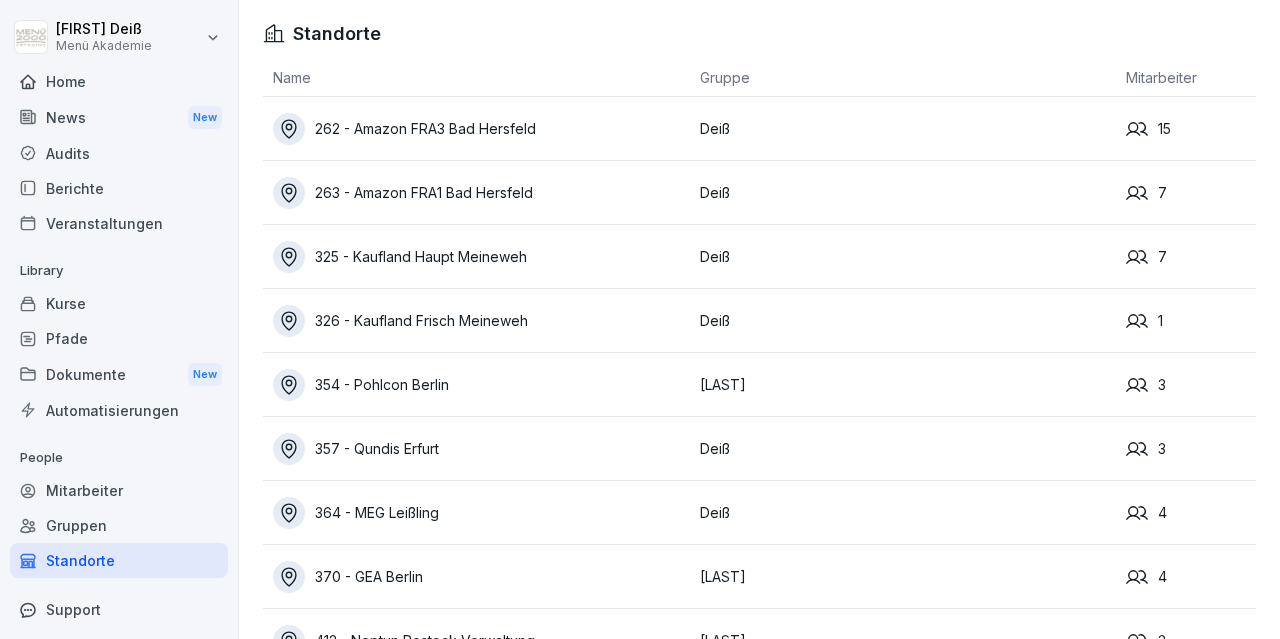 click on "325 - Kaufland Haupt Meineweh" at bounding box center [481, 257] 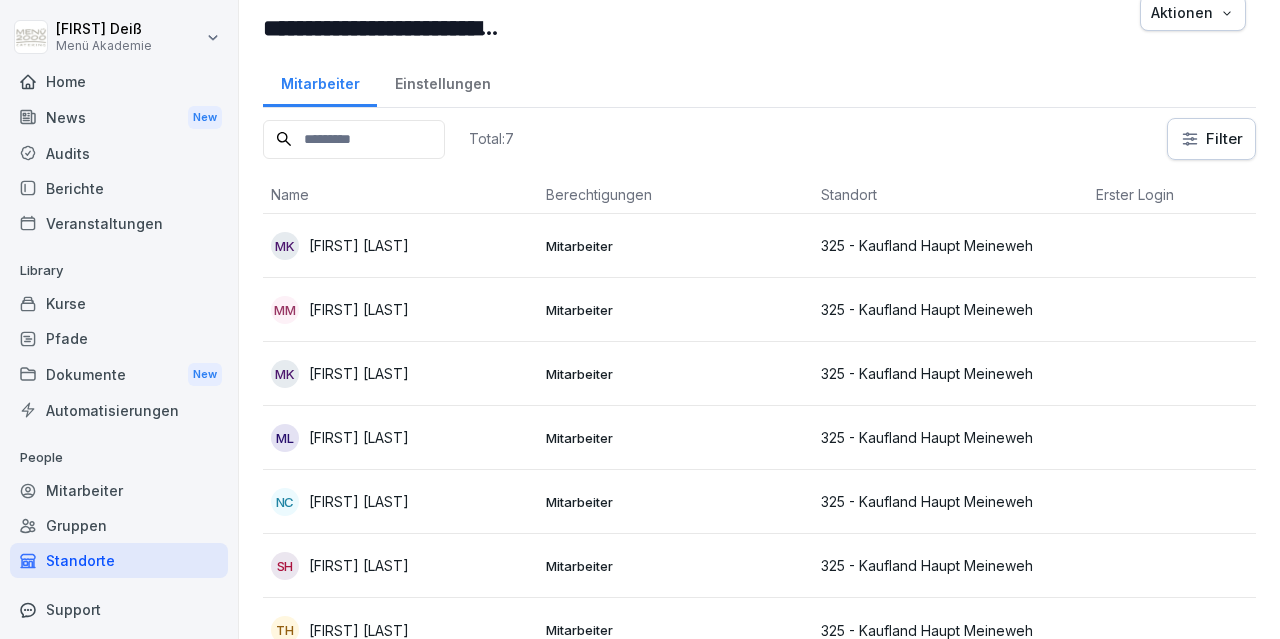 scroll, scrollTop: 61, scrollLeft: 0, axis: vertical 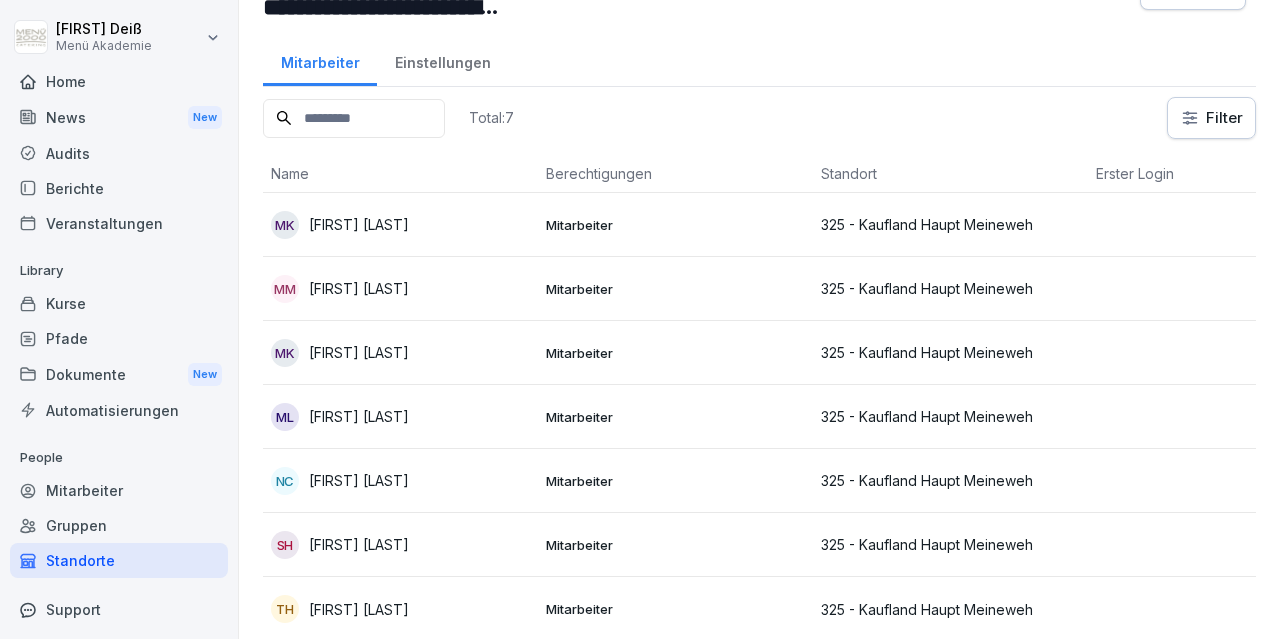click on "Standorte" at bounding box center [119, 560] 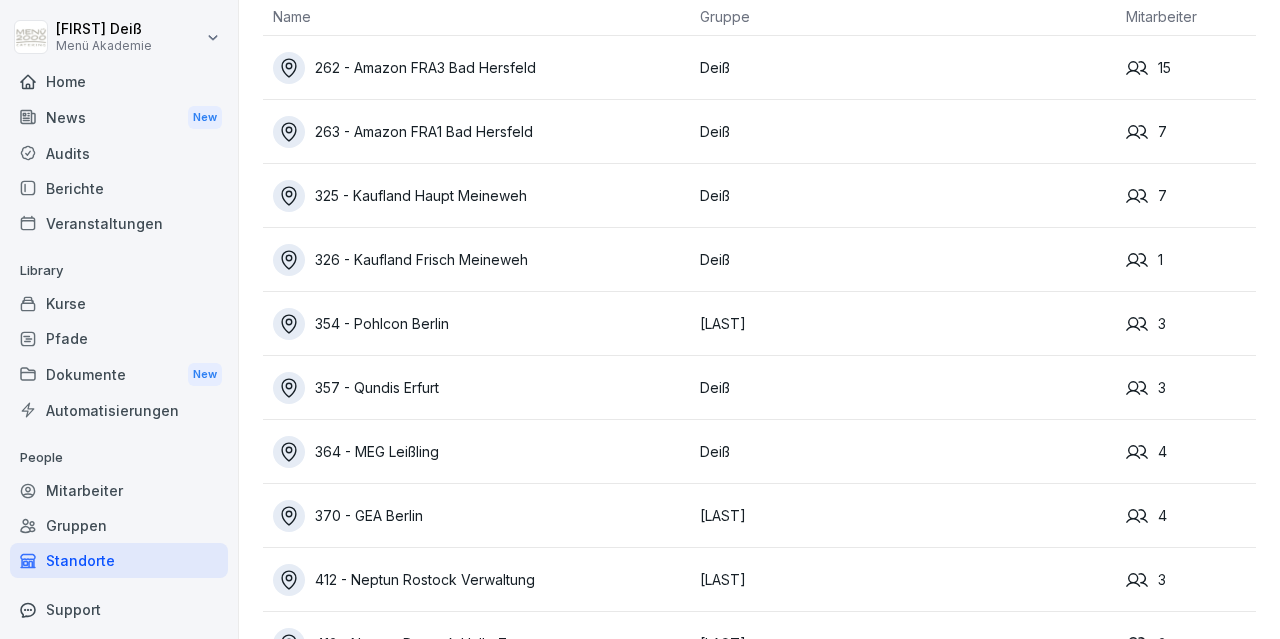 scroll, scrollTop: 0, scrollLeft: 0, axis: both 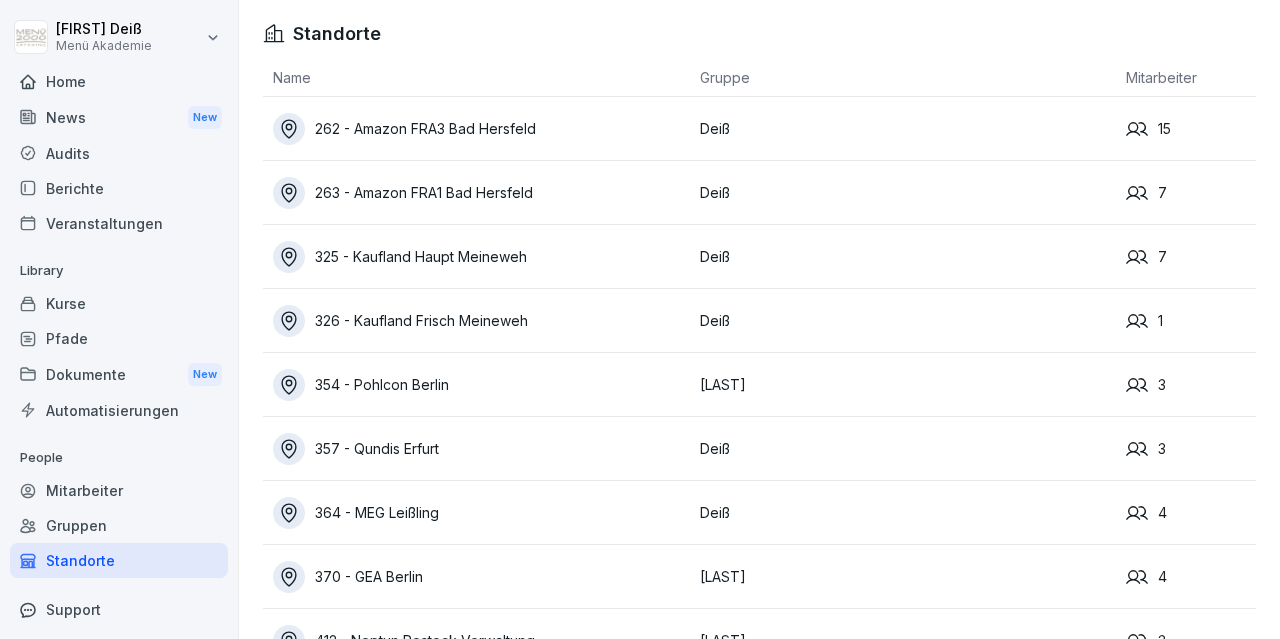click on "326 - Kaufland Frisch Meineweh" at bounding box center [481, 321] 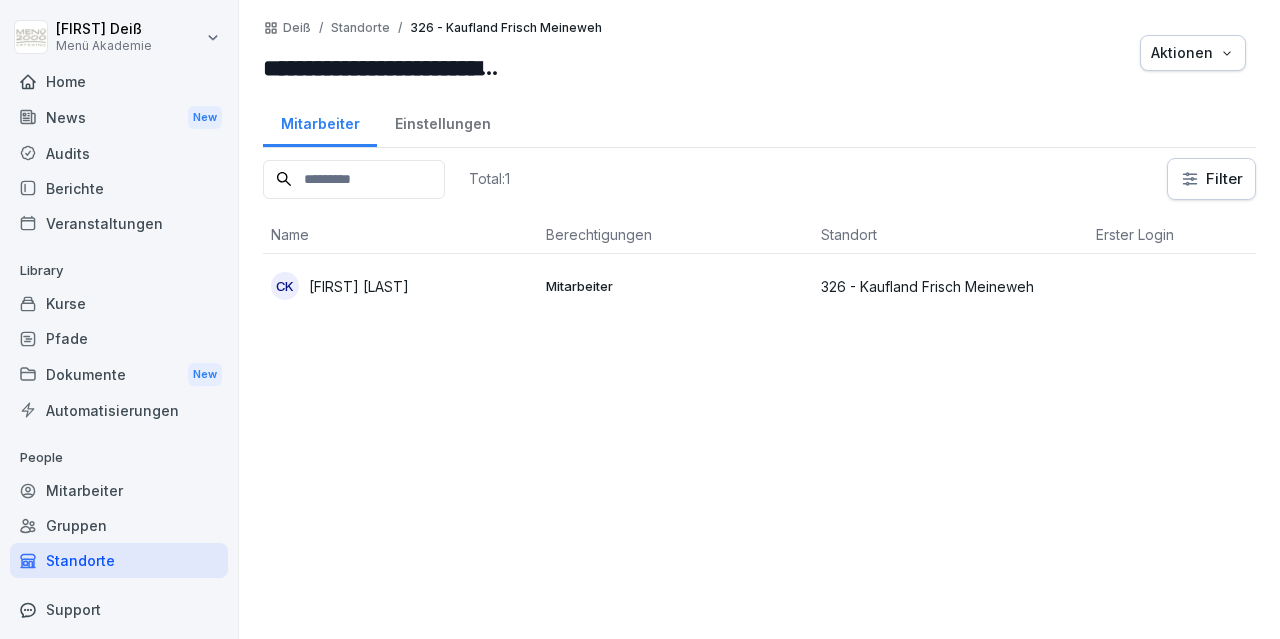 click on "Standorte" at bounding box center (119, 560) 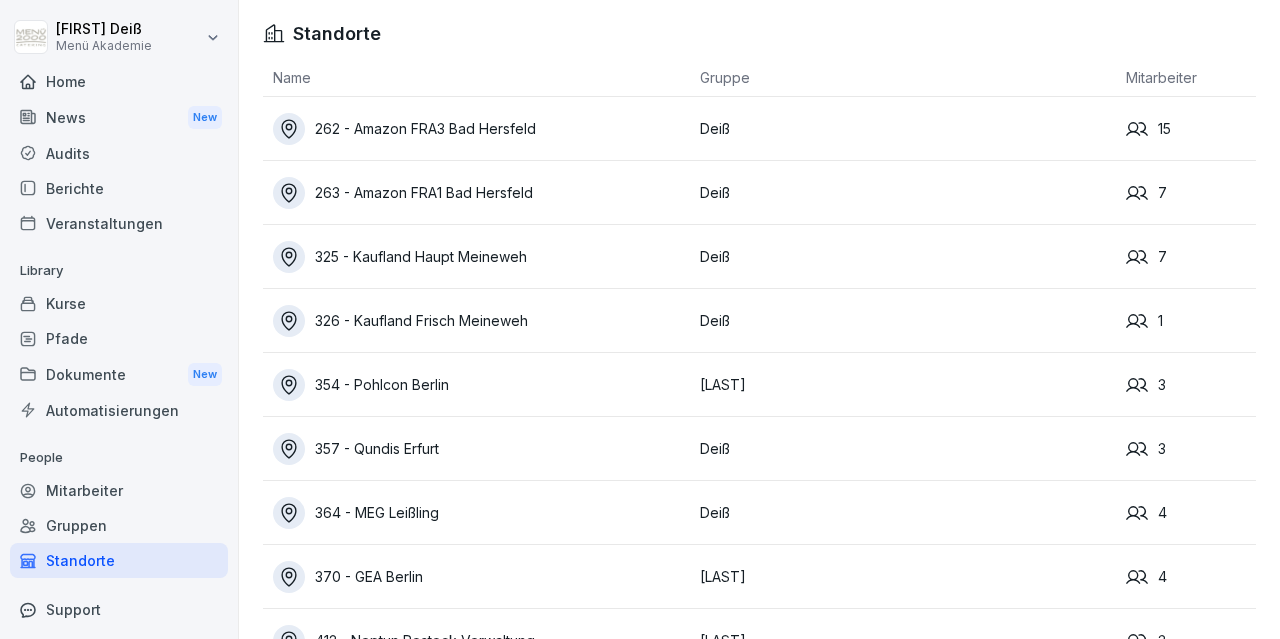 click on "357 - Qundis Erfurt" at bounding box center [481, 449] 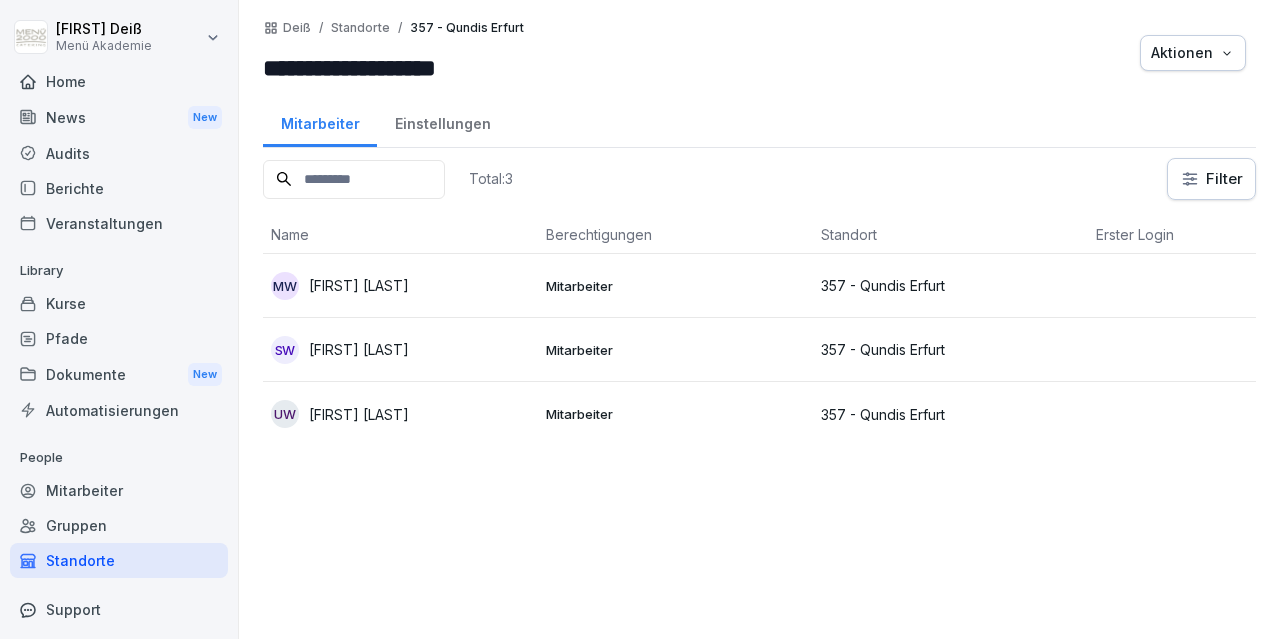 click on "Standorte" at bounding box center (119, 560) 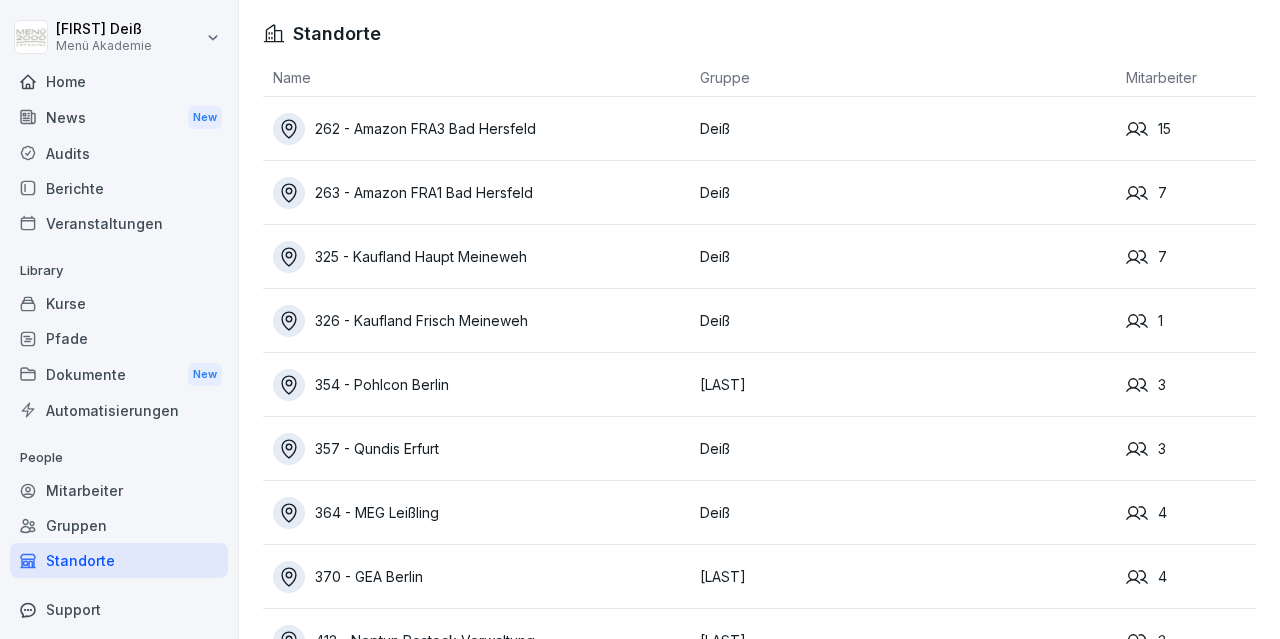 click on "364 - MEG Leißling" at bounding box center (481, 513) 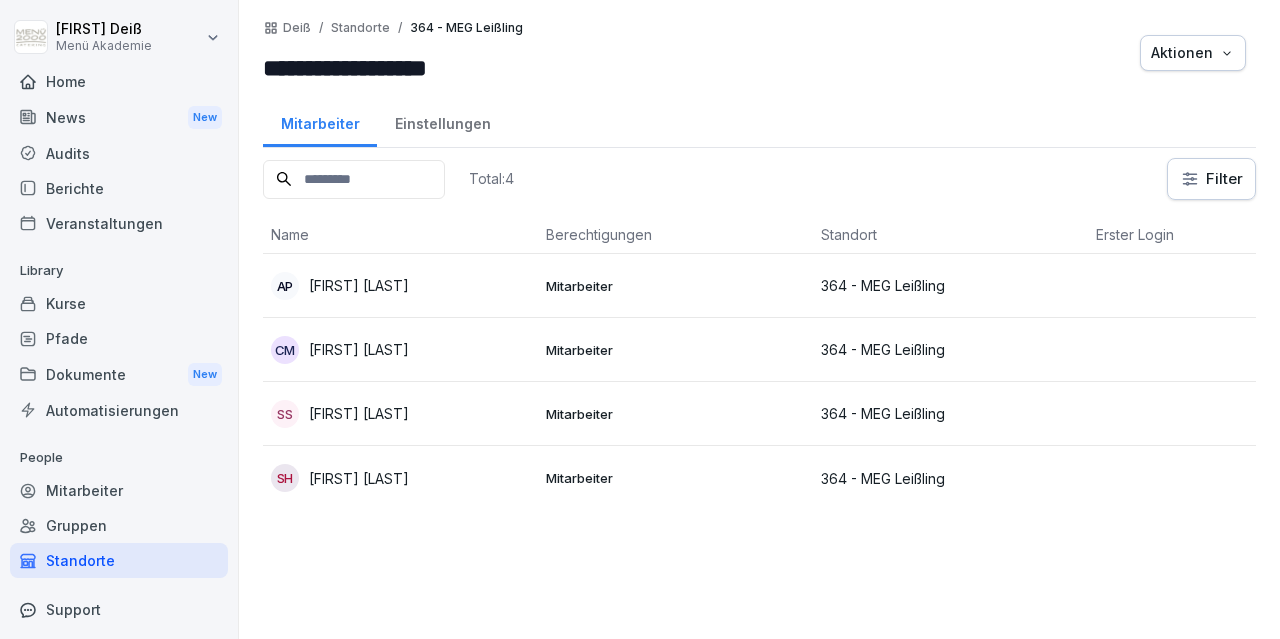 click on "Standorte" at bounding box center [119, 560] 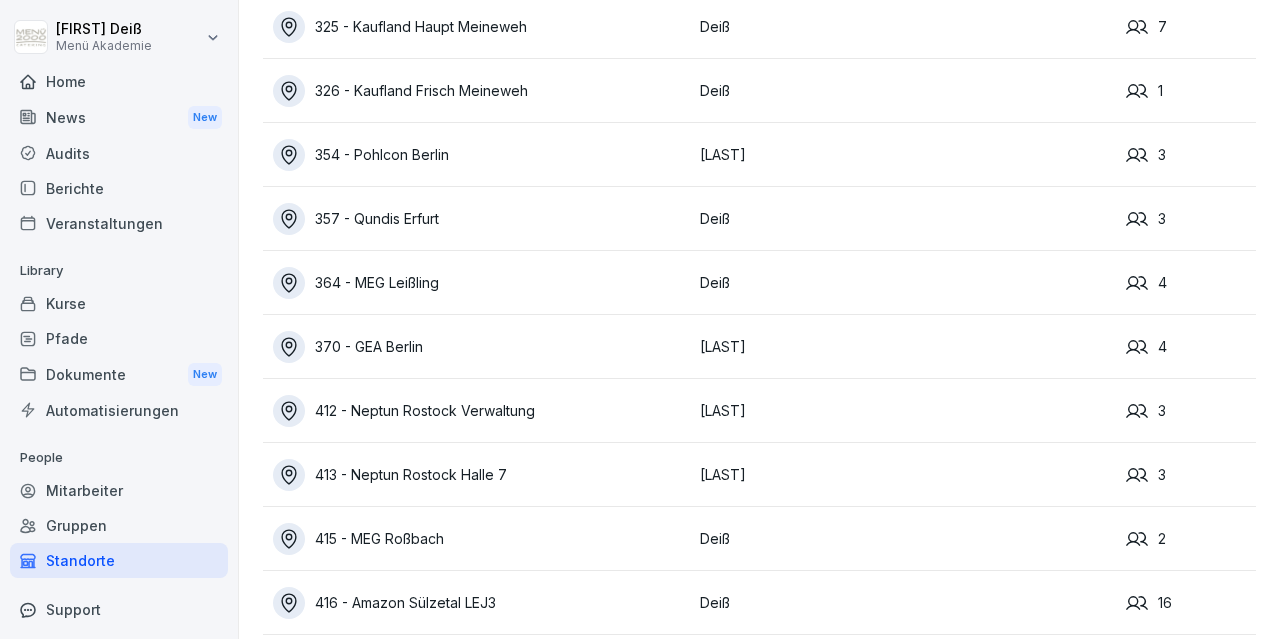 scroll, scrollTop: 232, scrollLeft: 0, axis: vertical 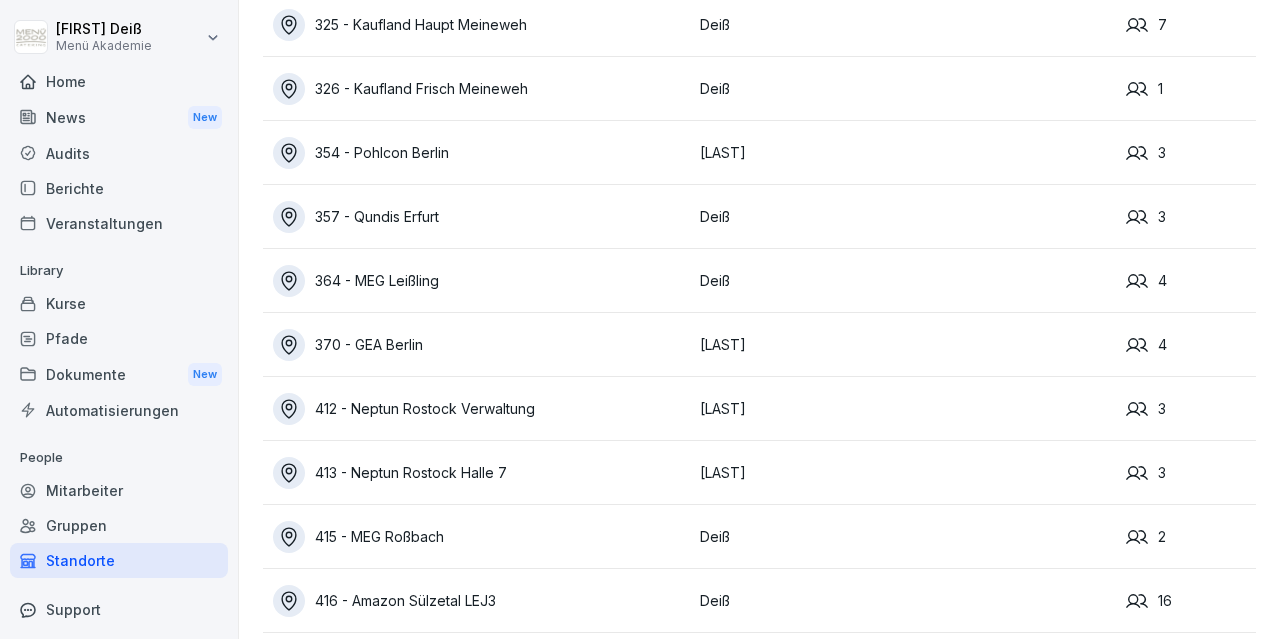 click on "370 - GEA Berlin" at bounding box center [481, 345] 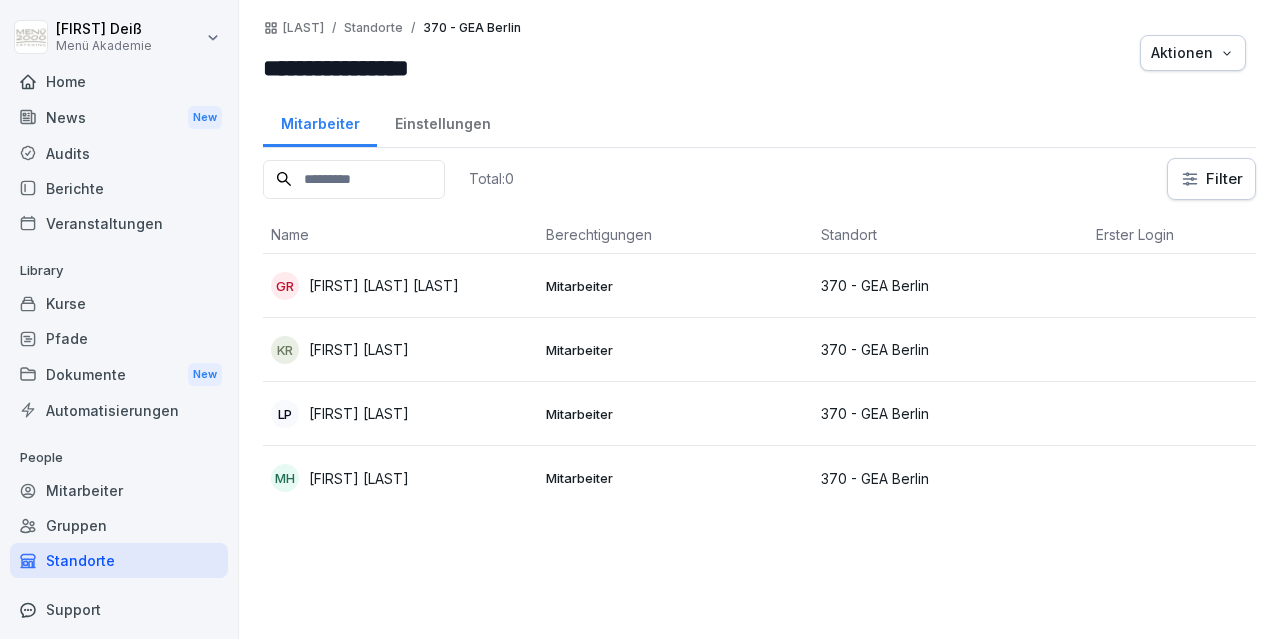 scroll, scrollTop: 0, scrollLeft: 0, axis: both 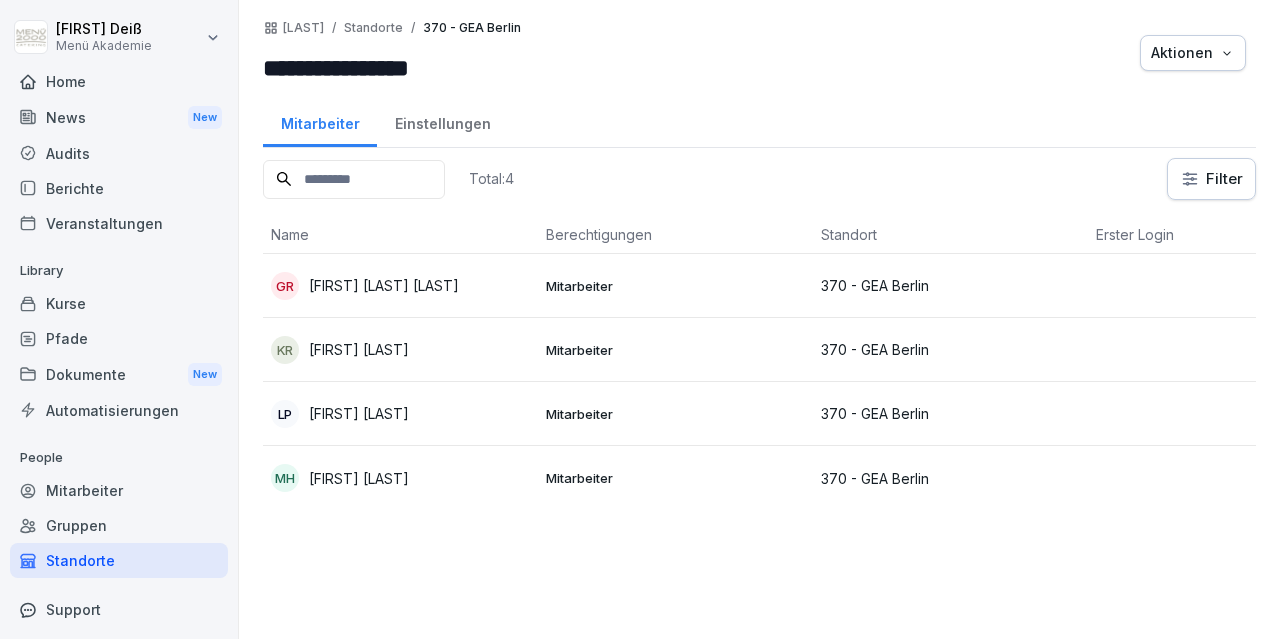 click on "Standorte" at bounding box center [119, 560] 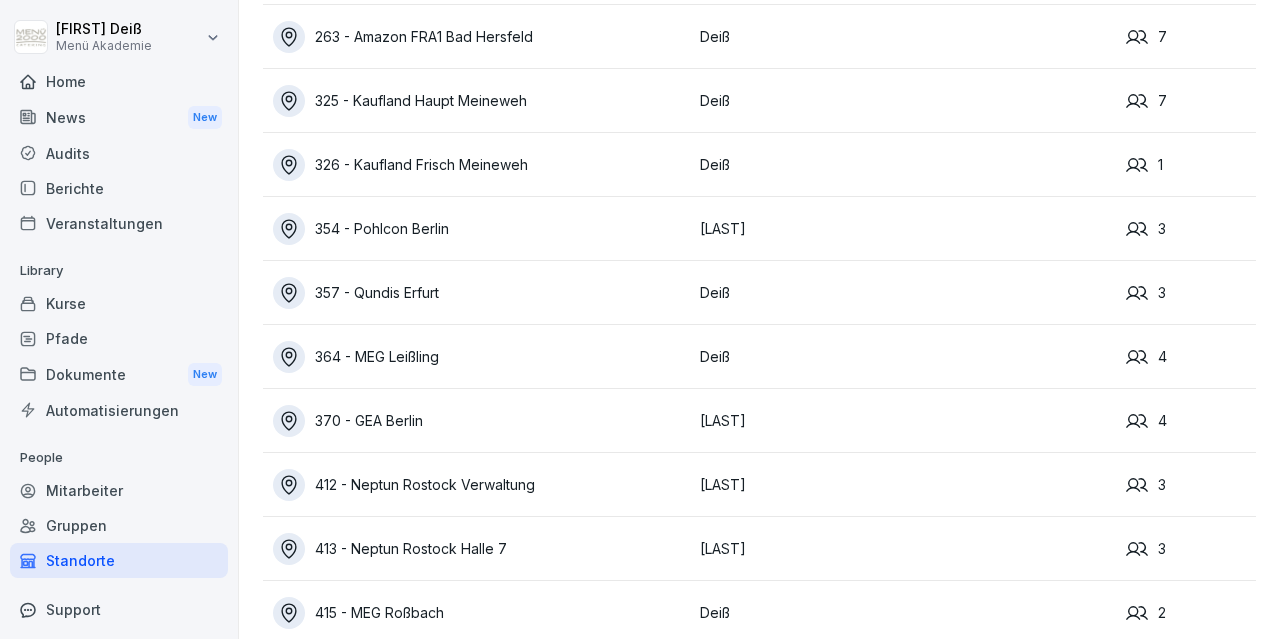 scroll, scrollTop: 232, scrollLeft: 0, axis: vertical 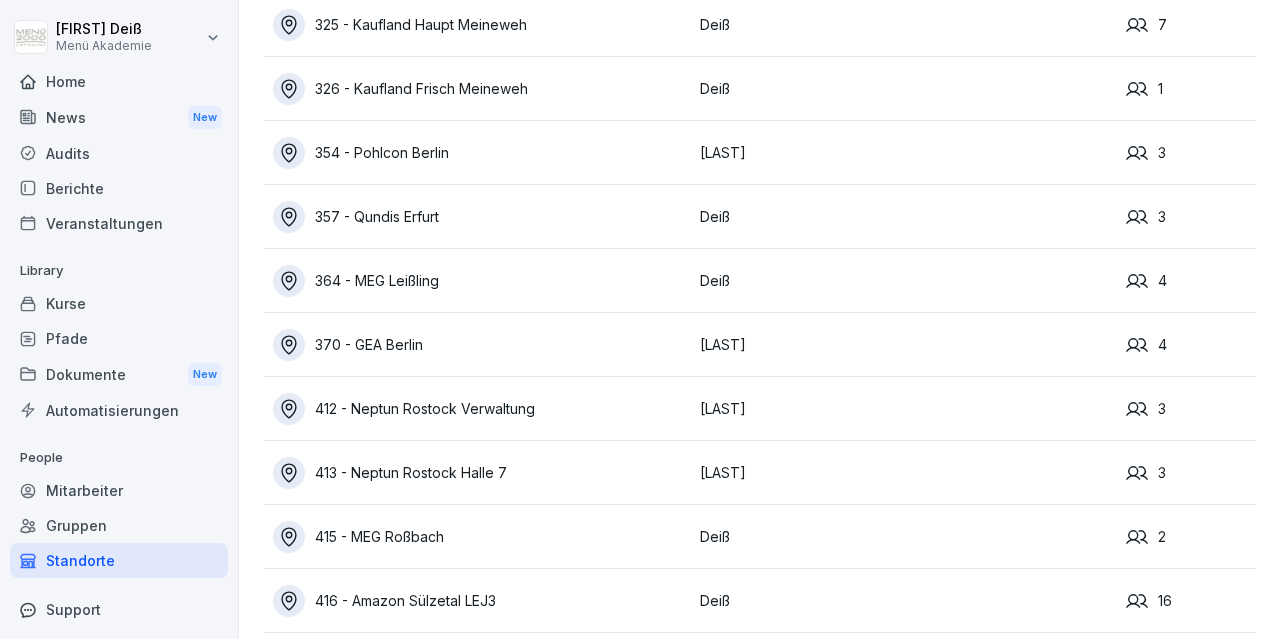 click on "415 - MEG Roßbach" at bounding box center (481, 537) 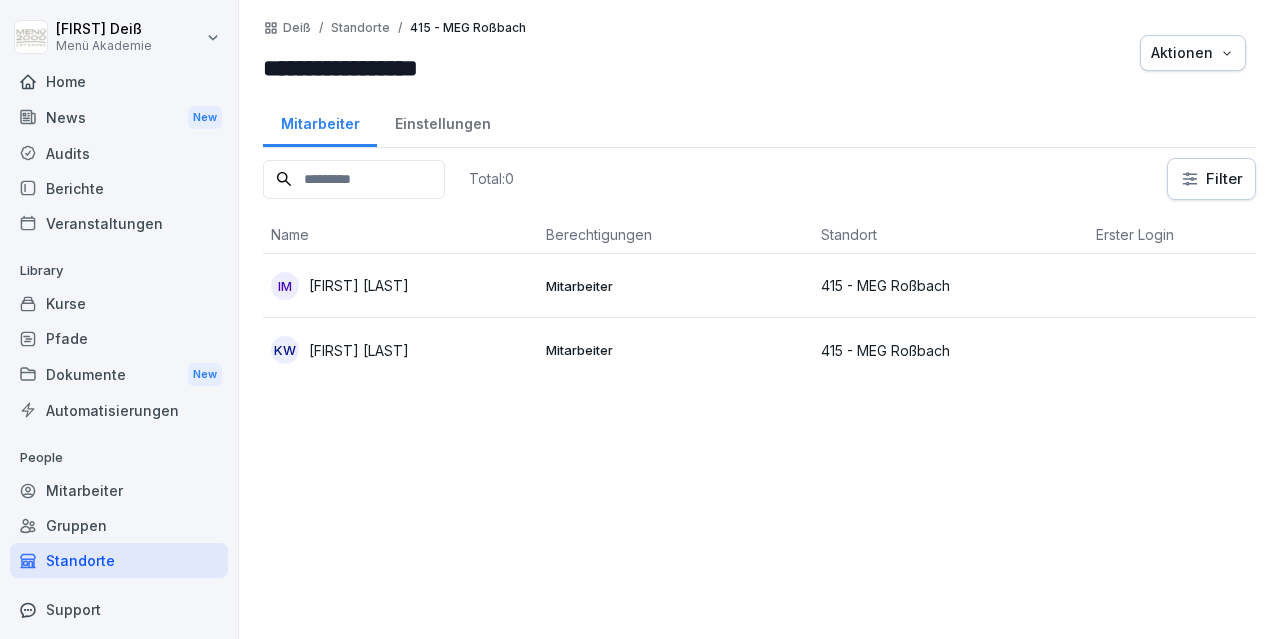 scroll, scrollTop: 0, scrollLeft: 0, axis: both 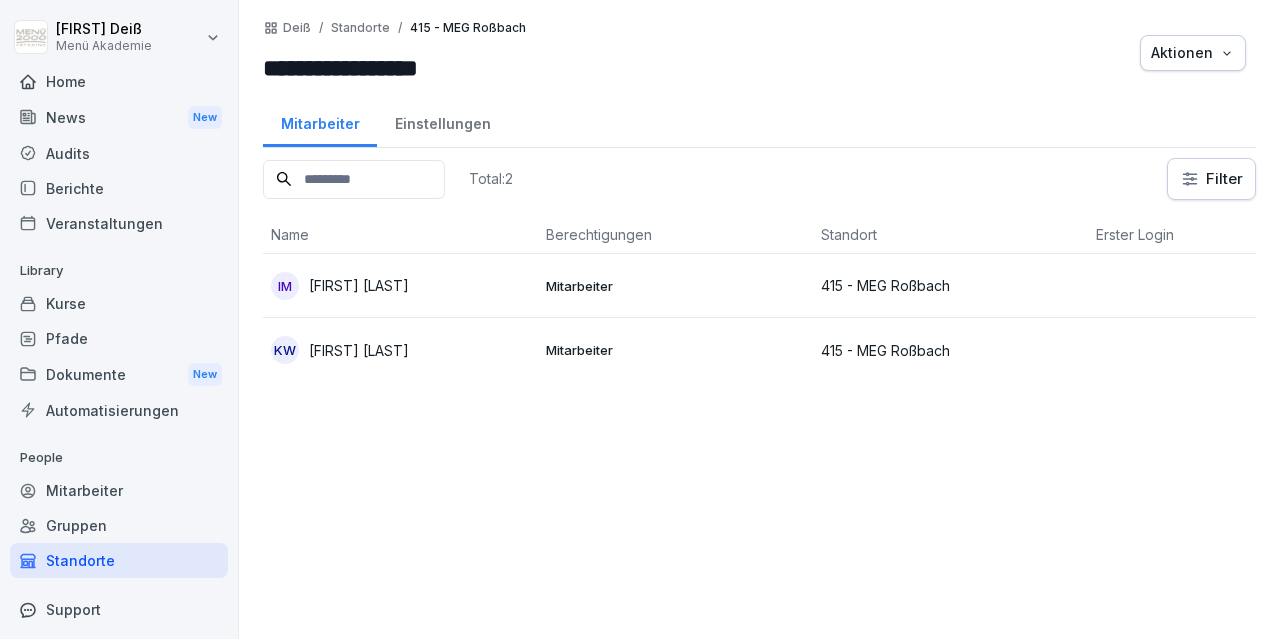 click on "Standorte" at bounding box center (119, 560) 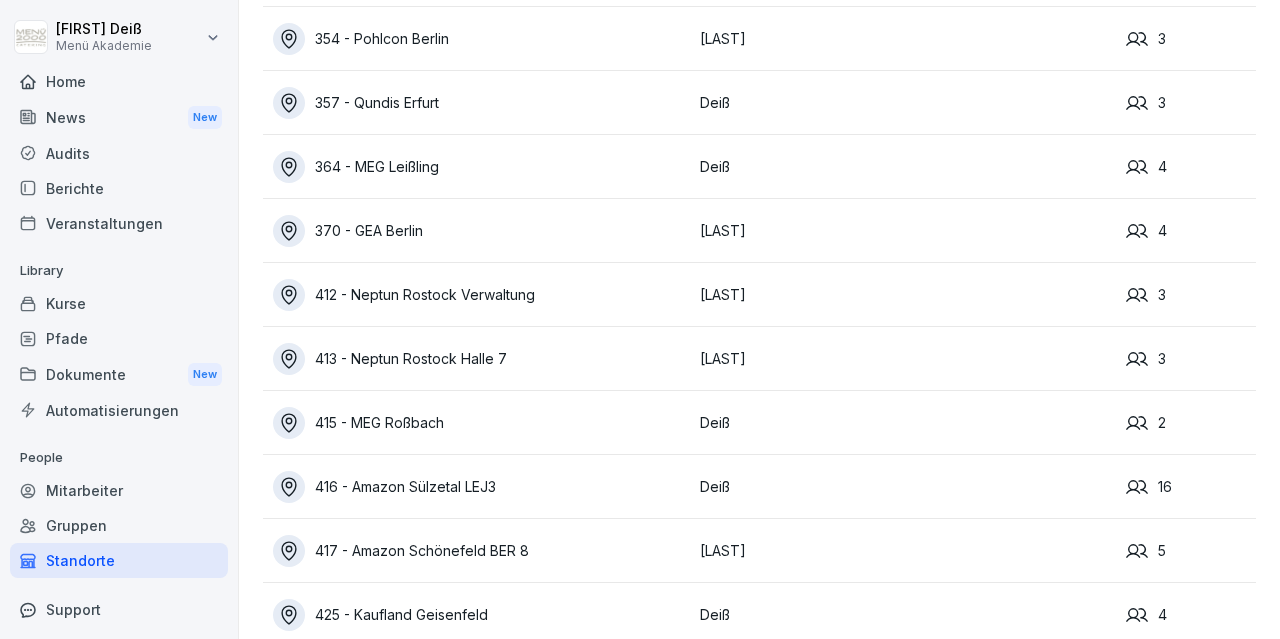 scroll, scrollTop: 348, scrollLeft: 0, axis: vertical 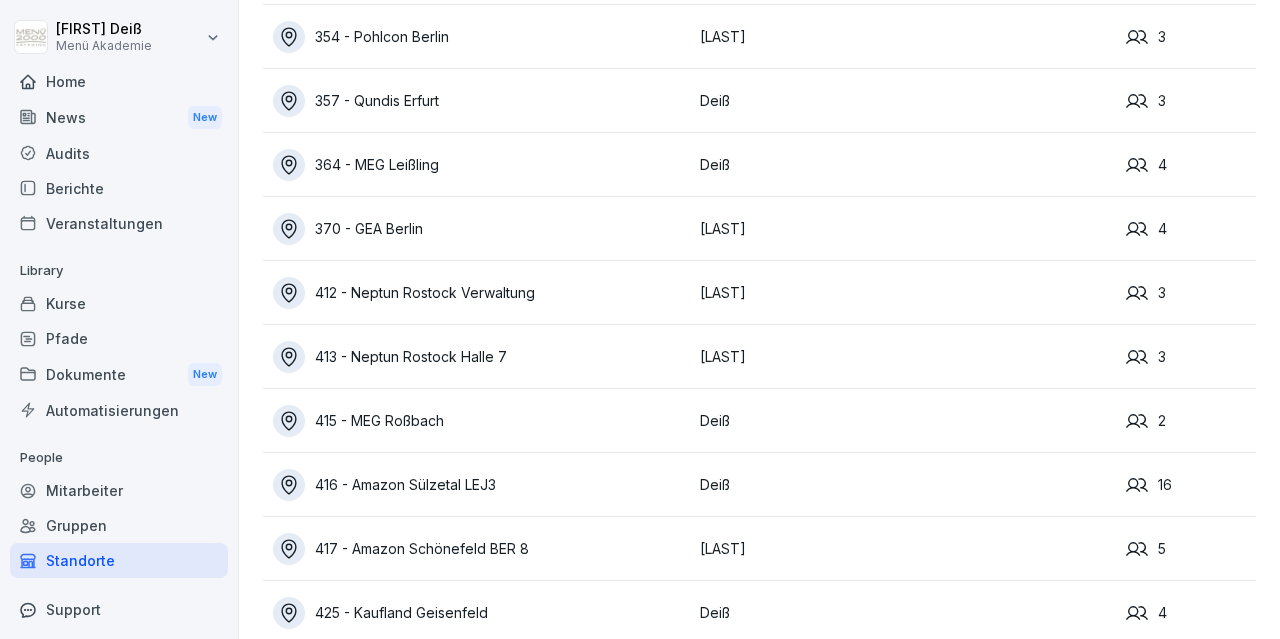click on "415 - MEG Roßbach" at bounding box center (481, 421) 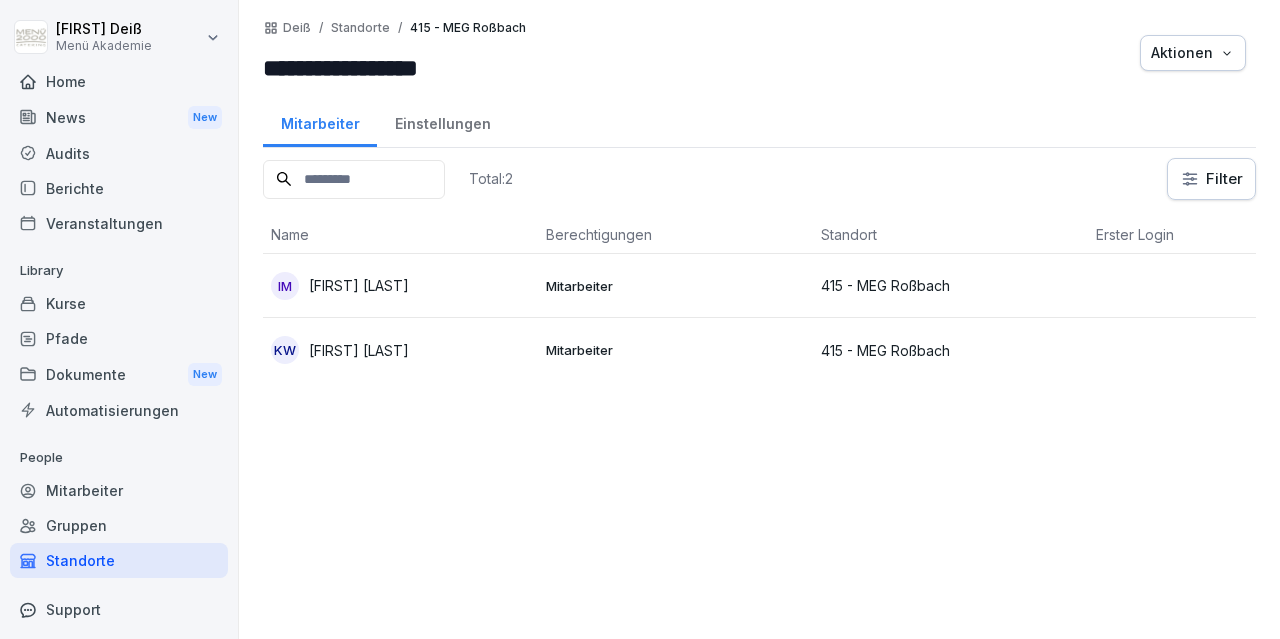 scroll, scrollTop: 0, scrollLeft: 0, axis: both 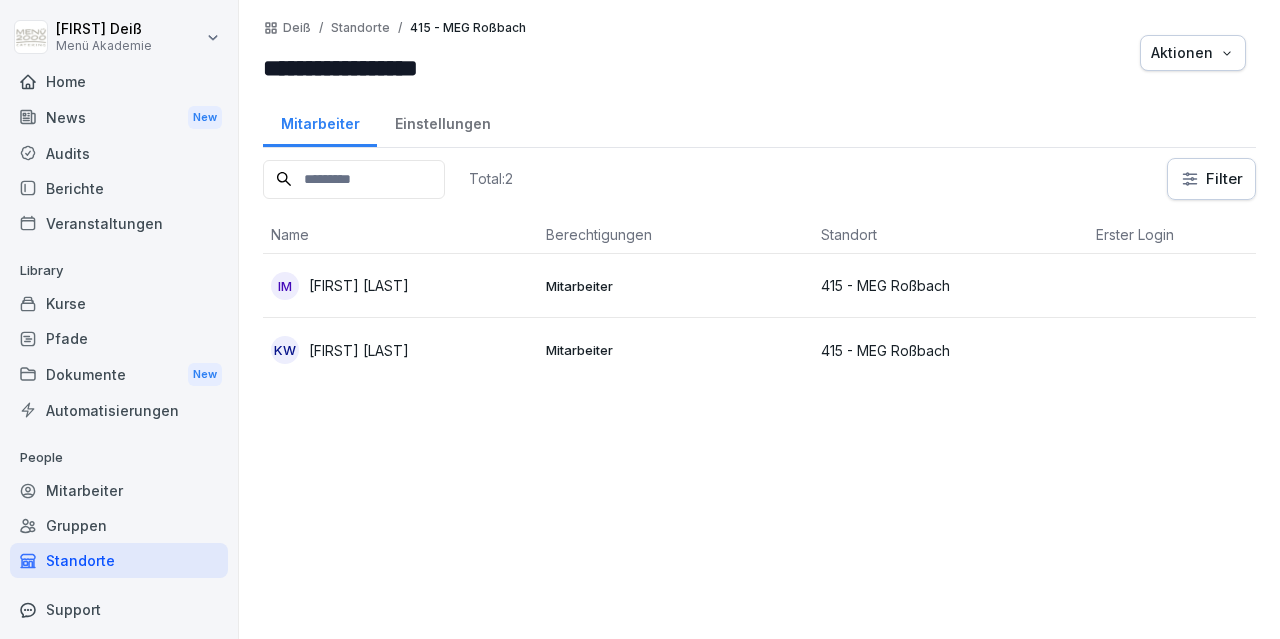 click on "Standorte" at bounding box center [119, 560] 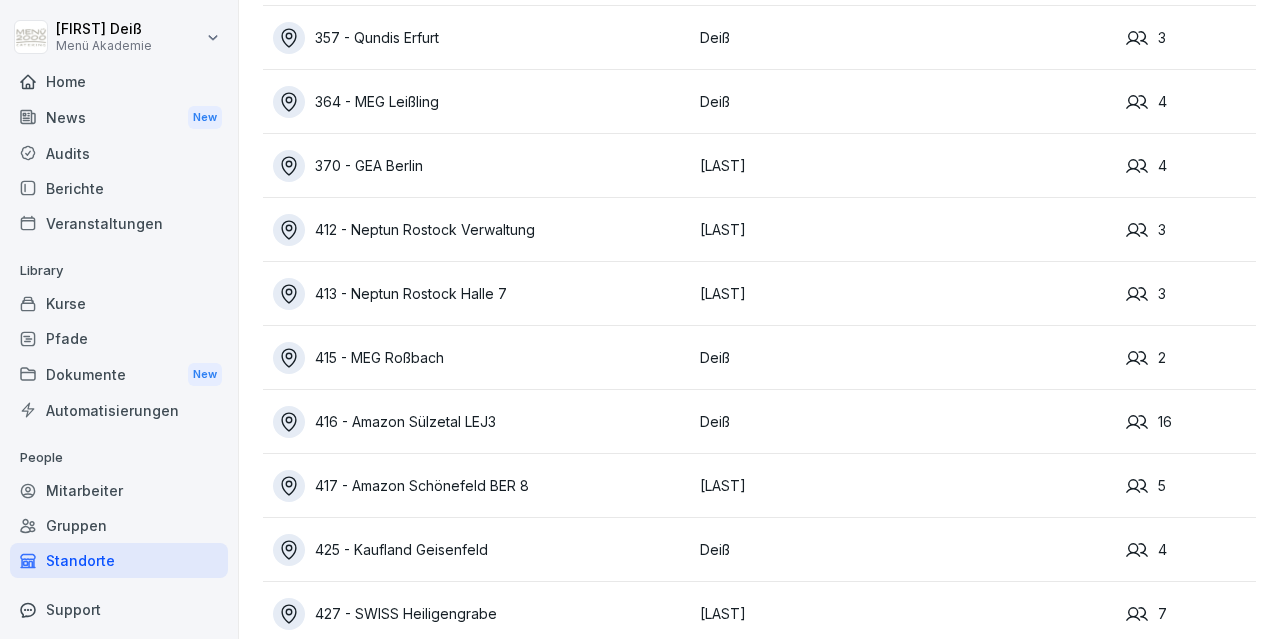scroll, scrollTop: 464, scrollLeft: 0, axis: vertical 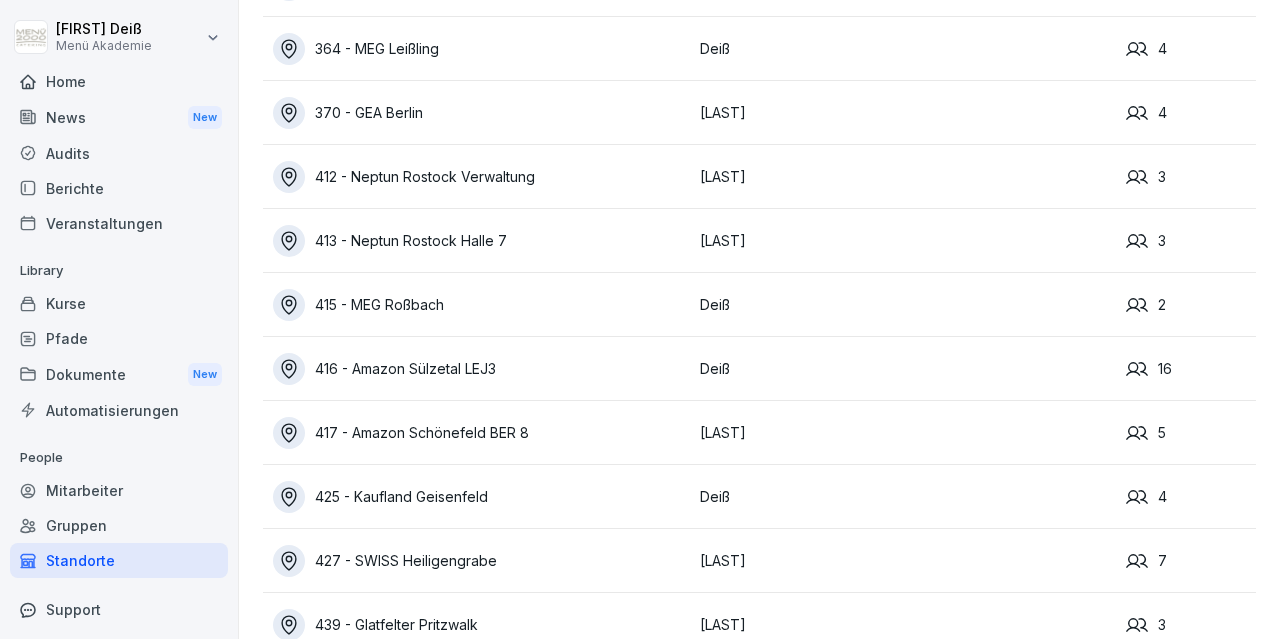 click on "416 - Amazon Sülzetal LEJ3" at bounding box center (481, 369) 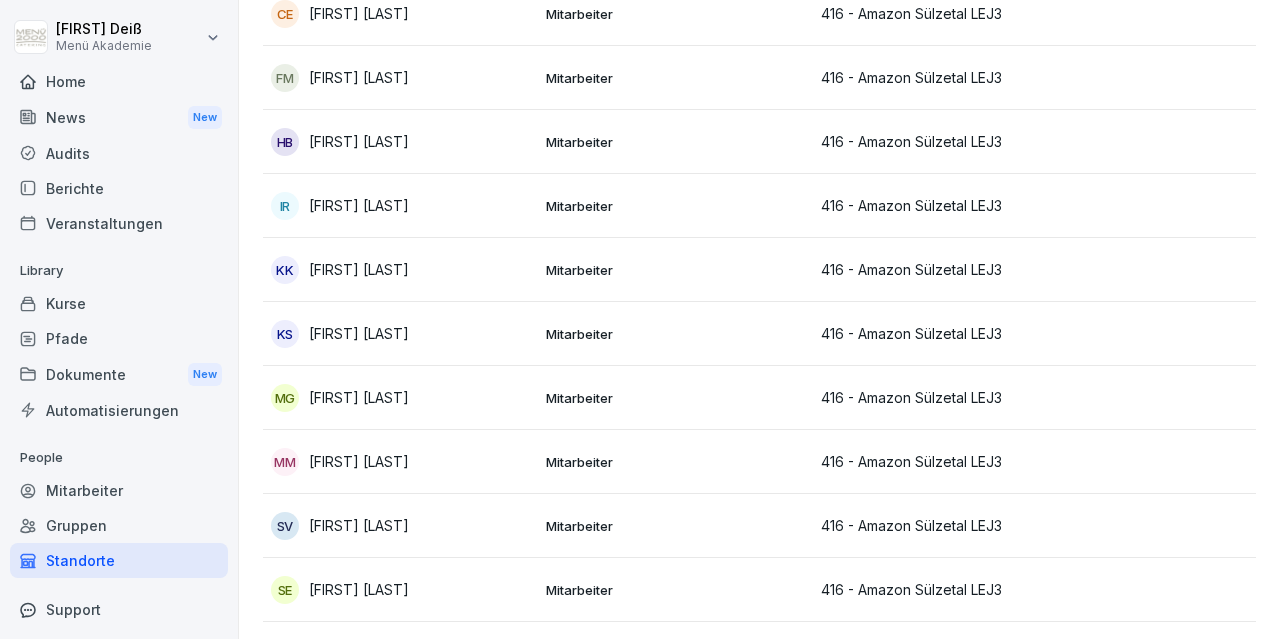 scroll, scrollTop: 52, scrollLeft: 0, axis: vertical 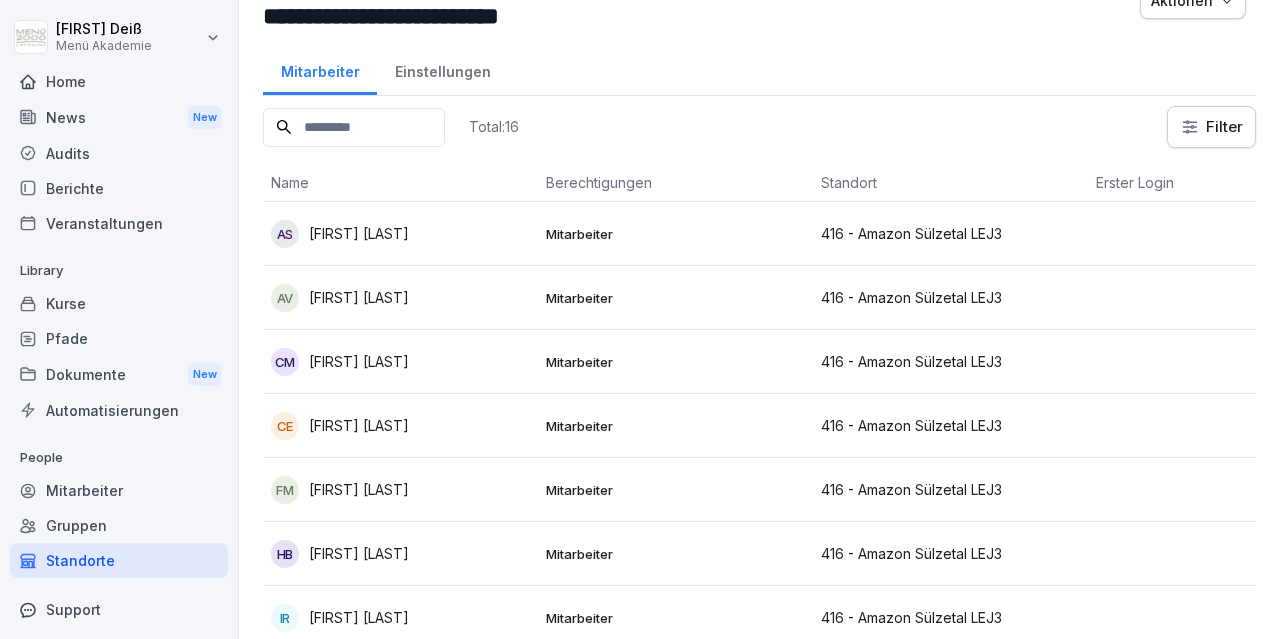 drag, startPoint x: 443, startPoint y: 227, endPoint x: 311, endPoint y: 236, distance: 132.30646 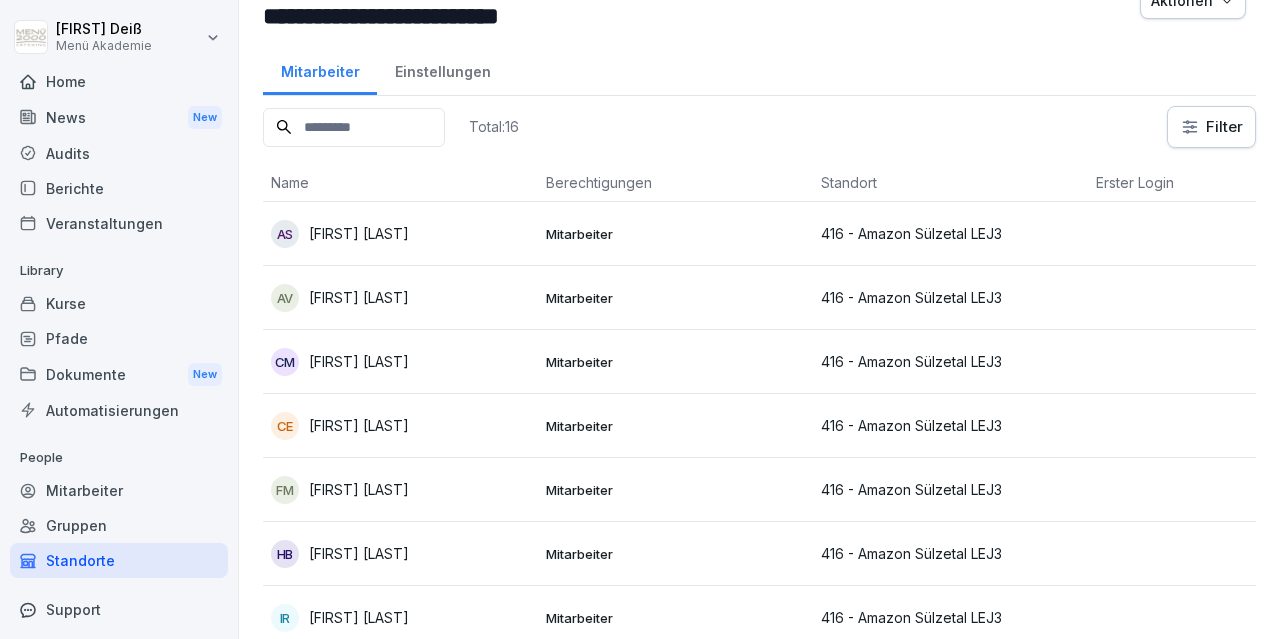 click on "[FIRST] [FIRST] [LAST]" at bounding box center (400, 234) 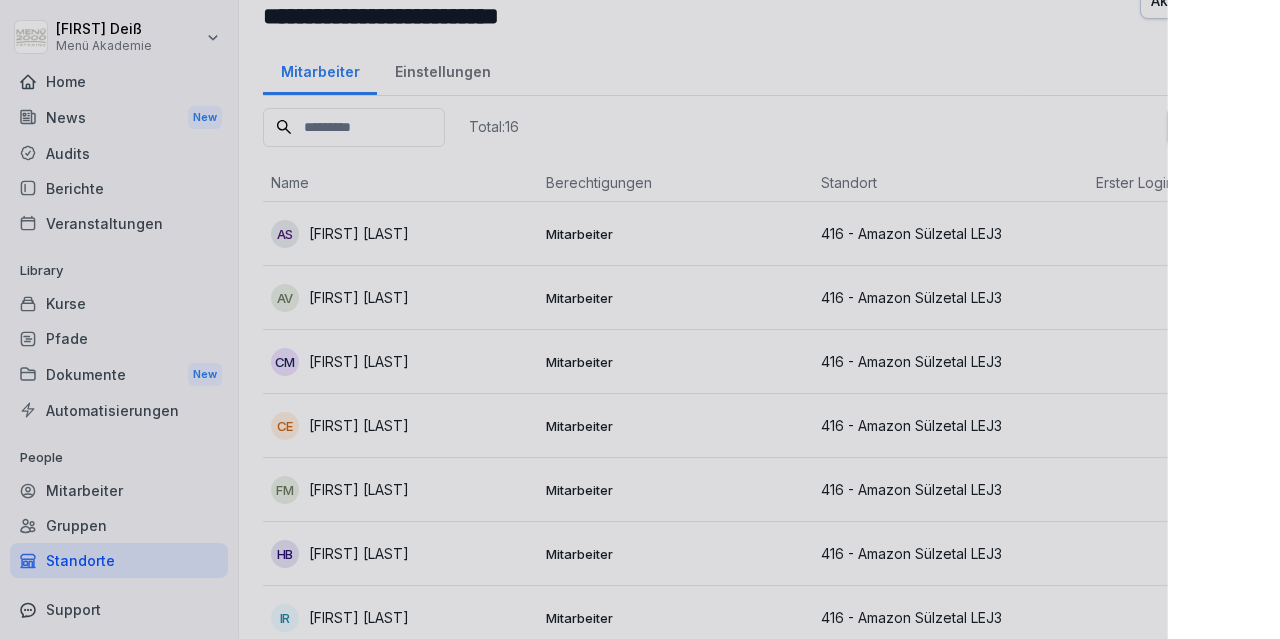 scroll, scrollTop: 52, scrollLeft: 0, axis: vertical 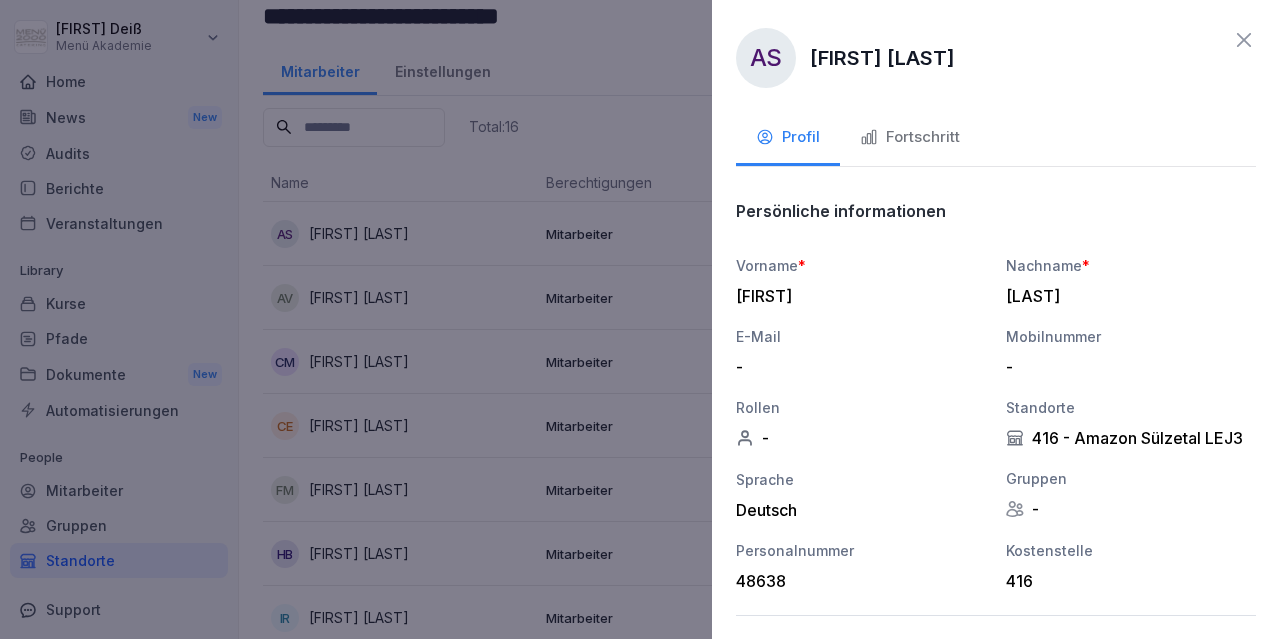 drag, startPoint x: 898, startPoint y: 203, endPoint x: 906, endPoint y: 177, distance: 27.202942 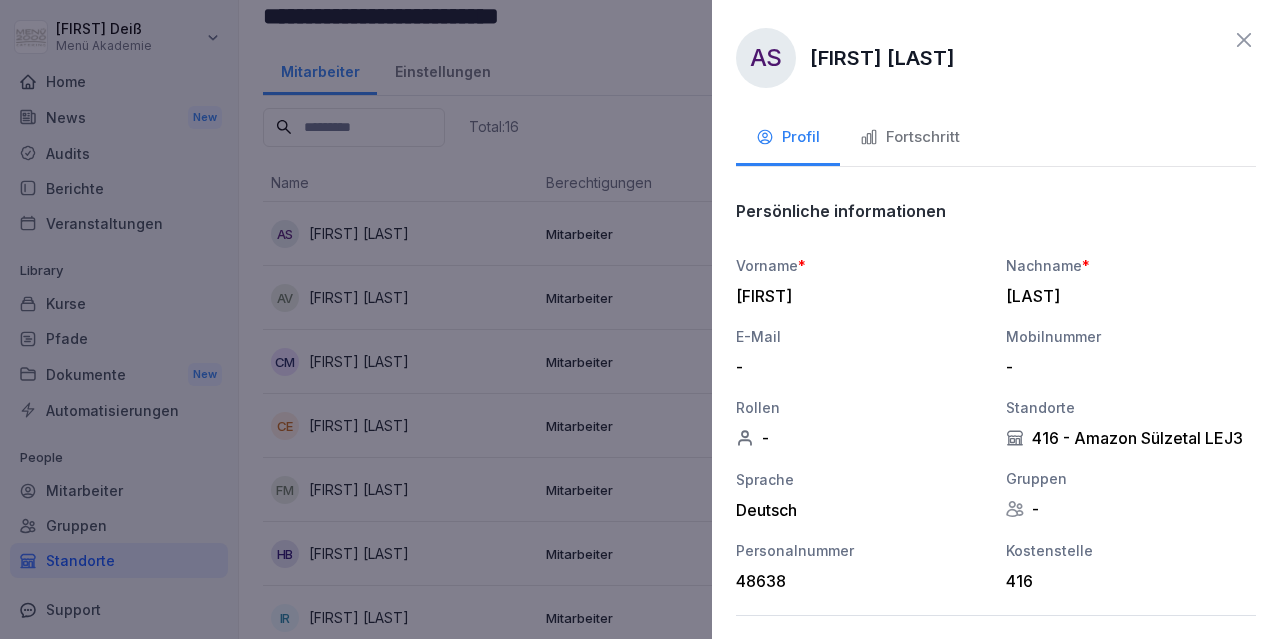 drag, startPoint x: 995, startPoint y: 62, endPoint x: 811, endPoint y: 59, distance: 184.02446 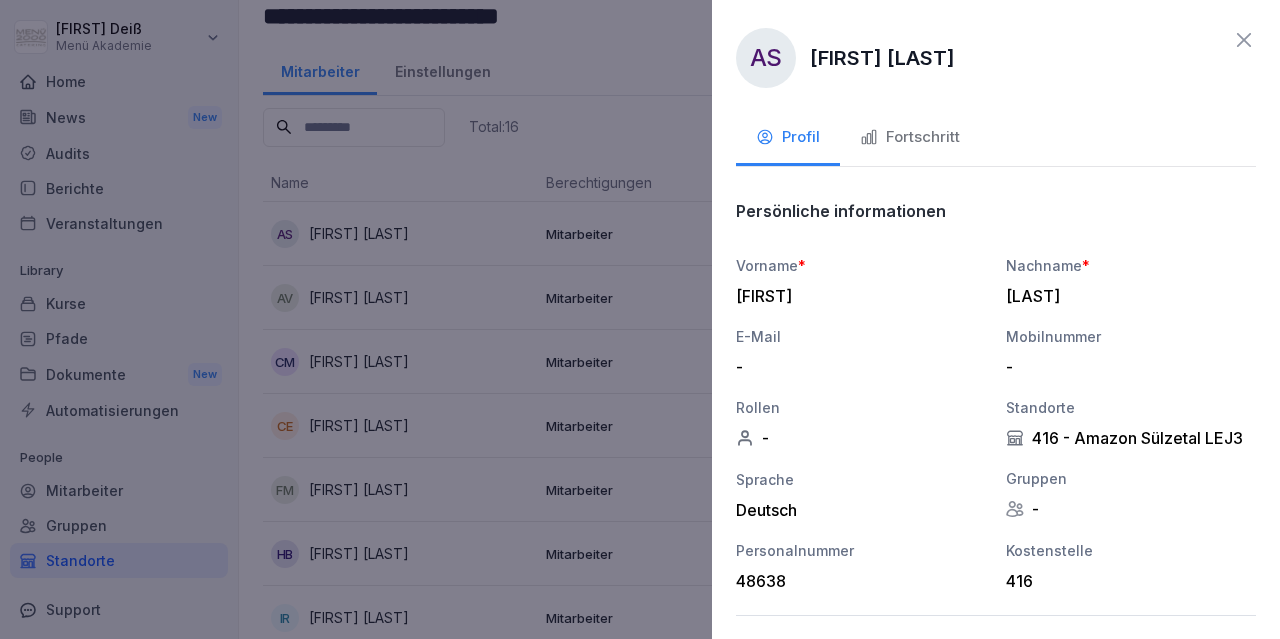 click on "[FIRST] [FIRST] [LAST]" at bounding box center [996, 58] 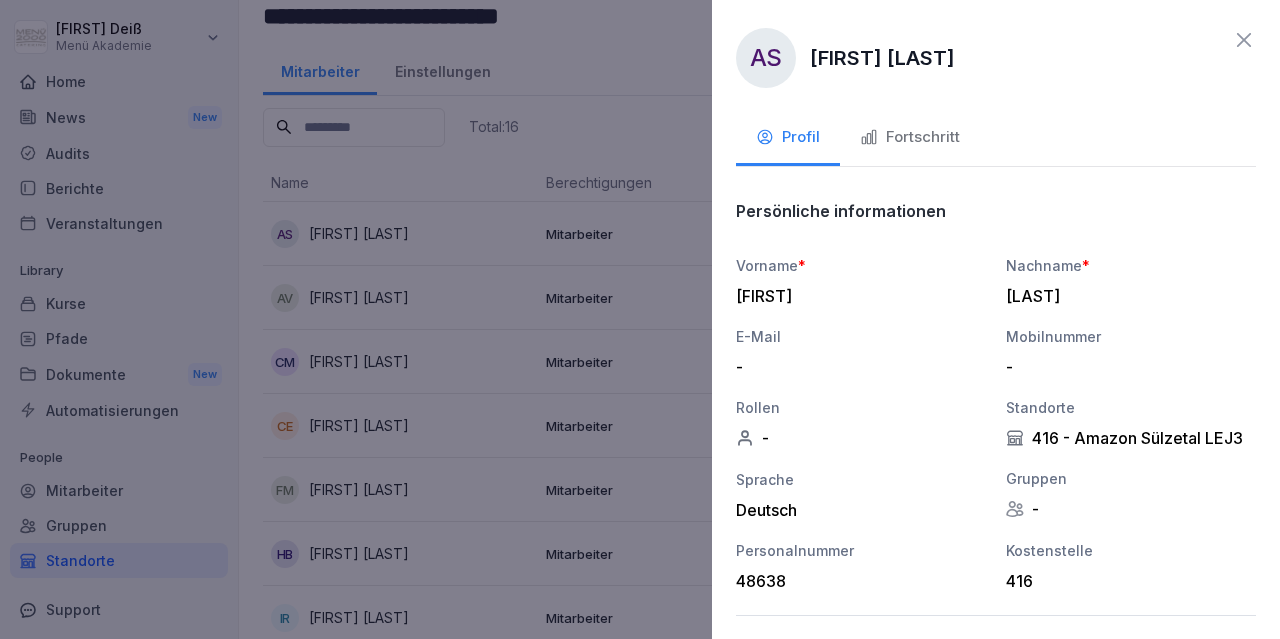 click 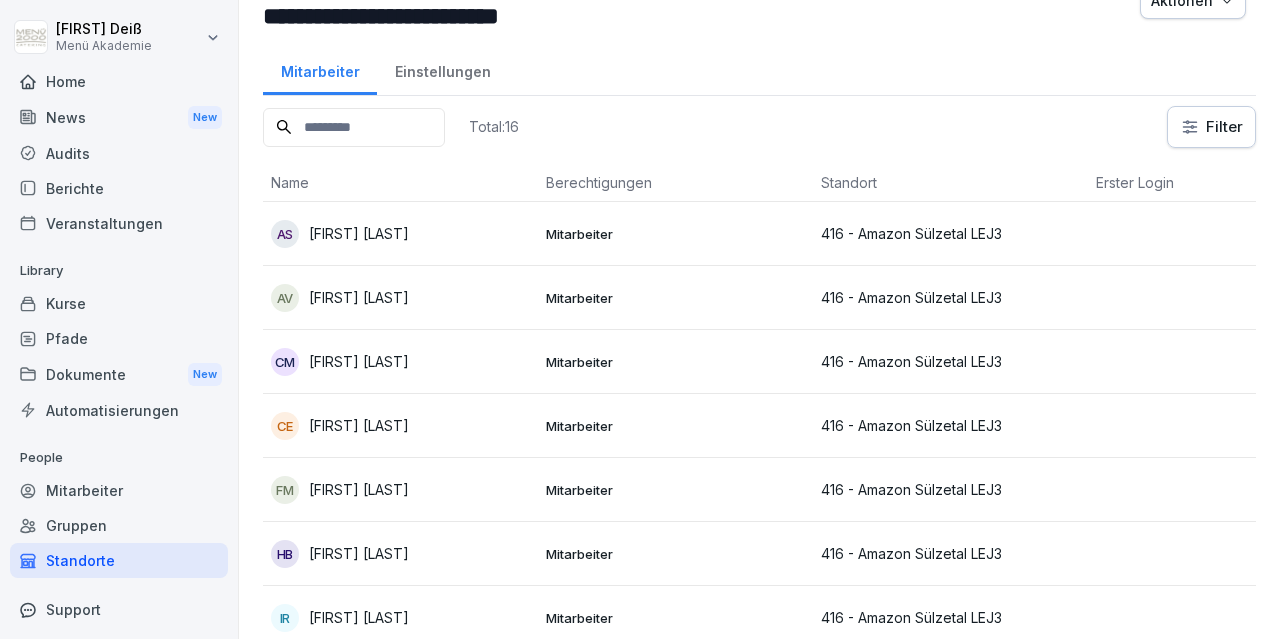 scroll, scrollTop: 52, scrollLeft: 0, axis: vertical 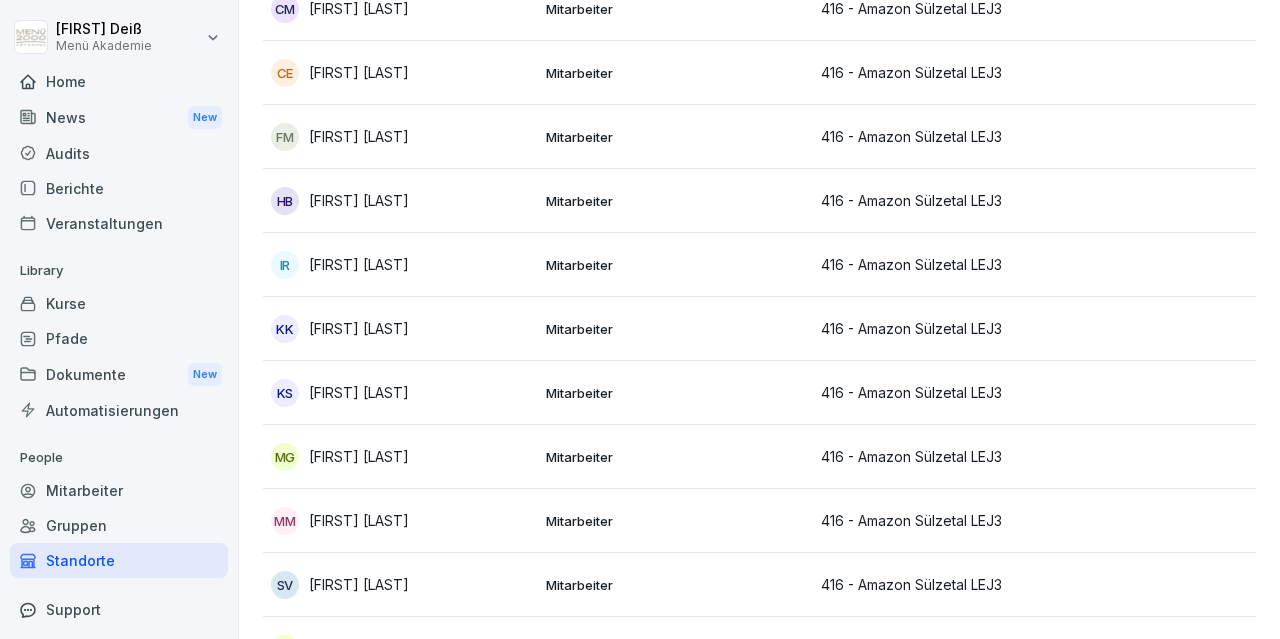 click on "Standorte" at bounding box center (119, 560) 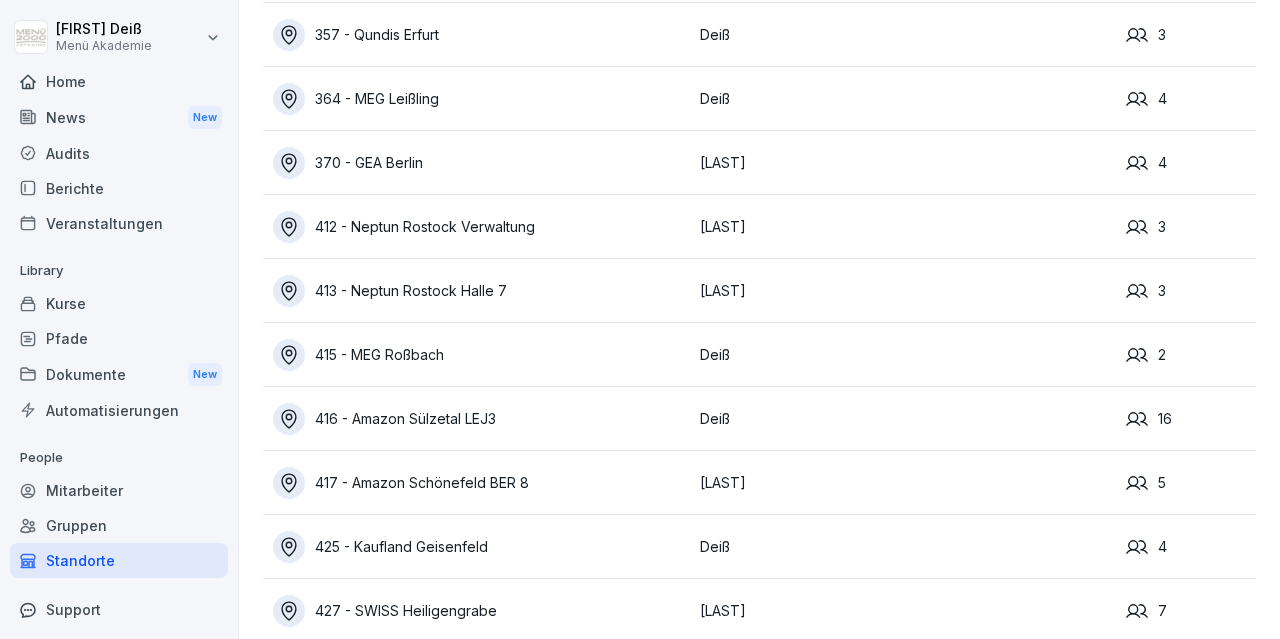 scroll, scrollTop: 464, scrollLeft: 0, axis: vertical 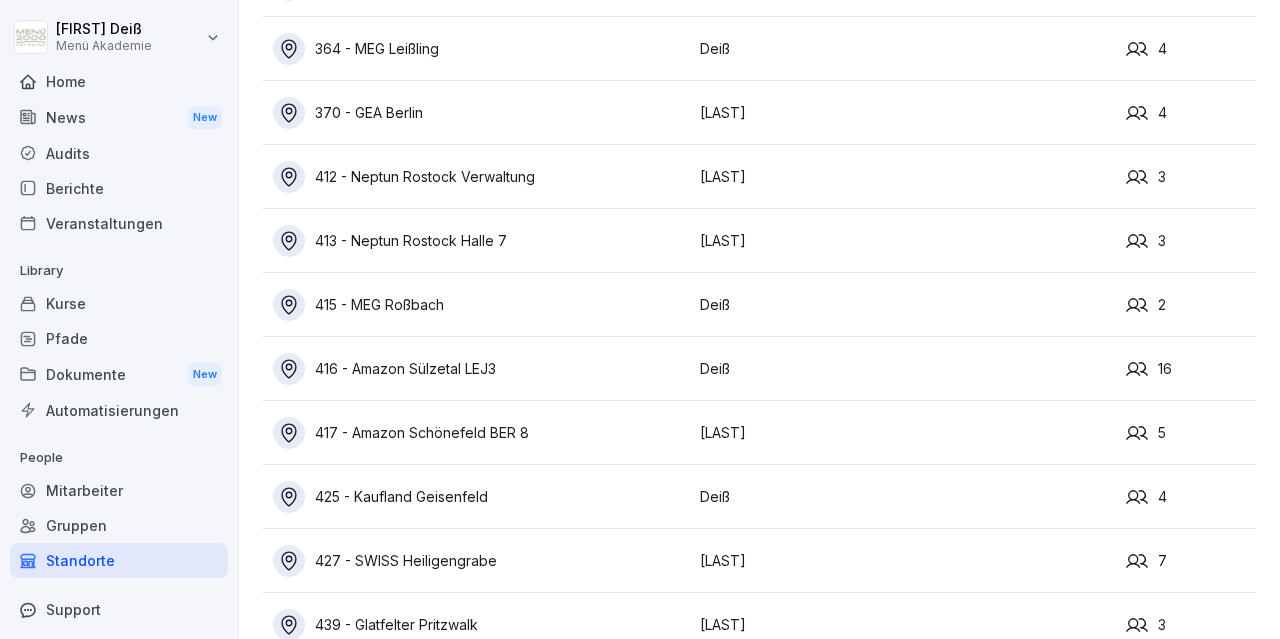 click on "425 - Kaufland Geisenfeld" at bounding box center [481, 497] 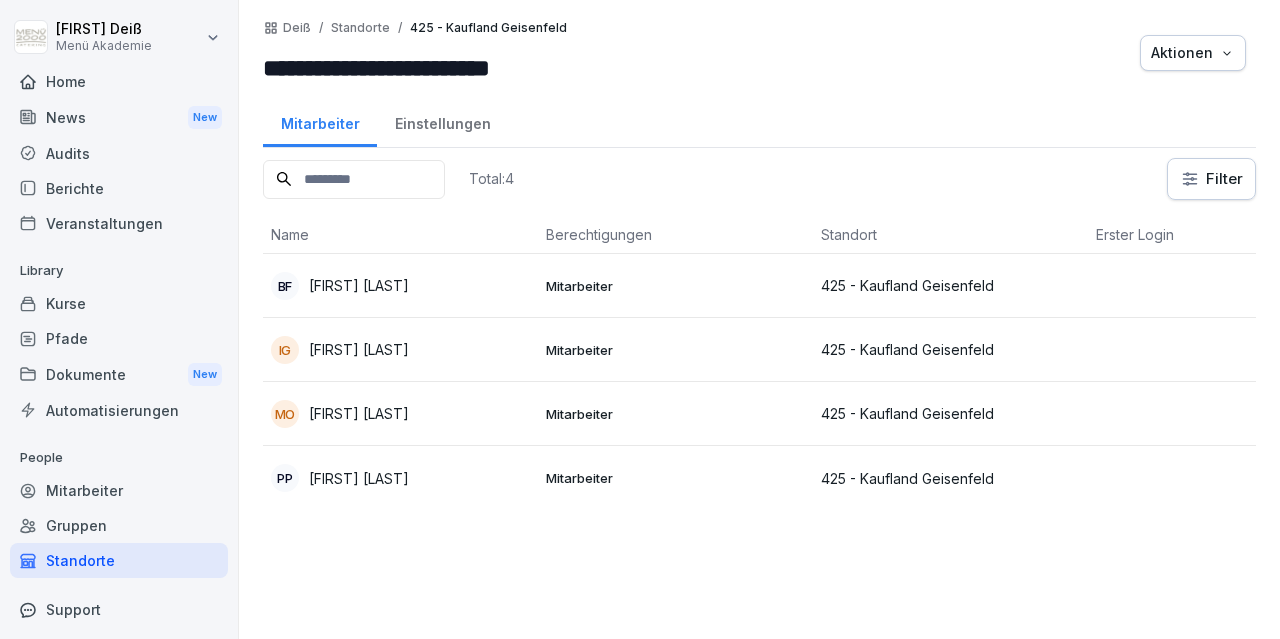 click on "Standorte" at bounding box center (119, 560) 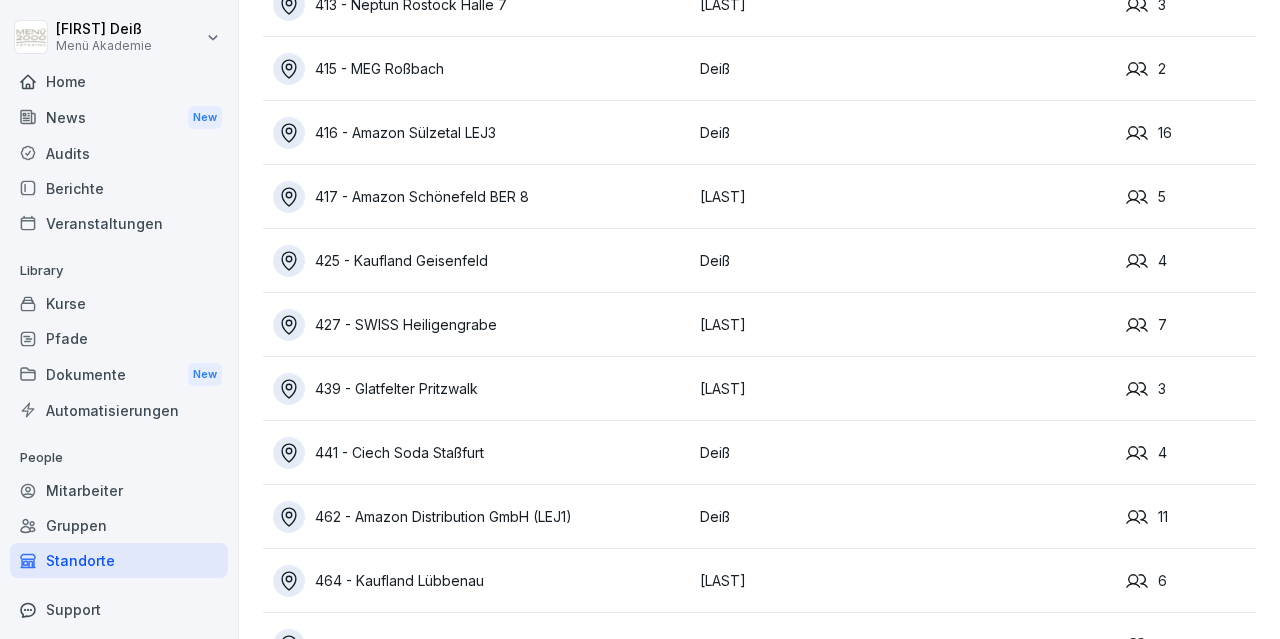 scroll, scrollTop: 812, scrollLeft: 0, axis: vertical 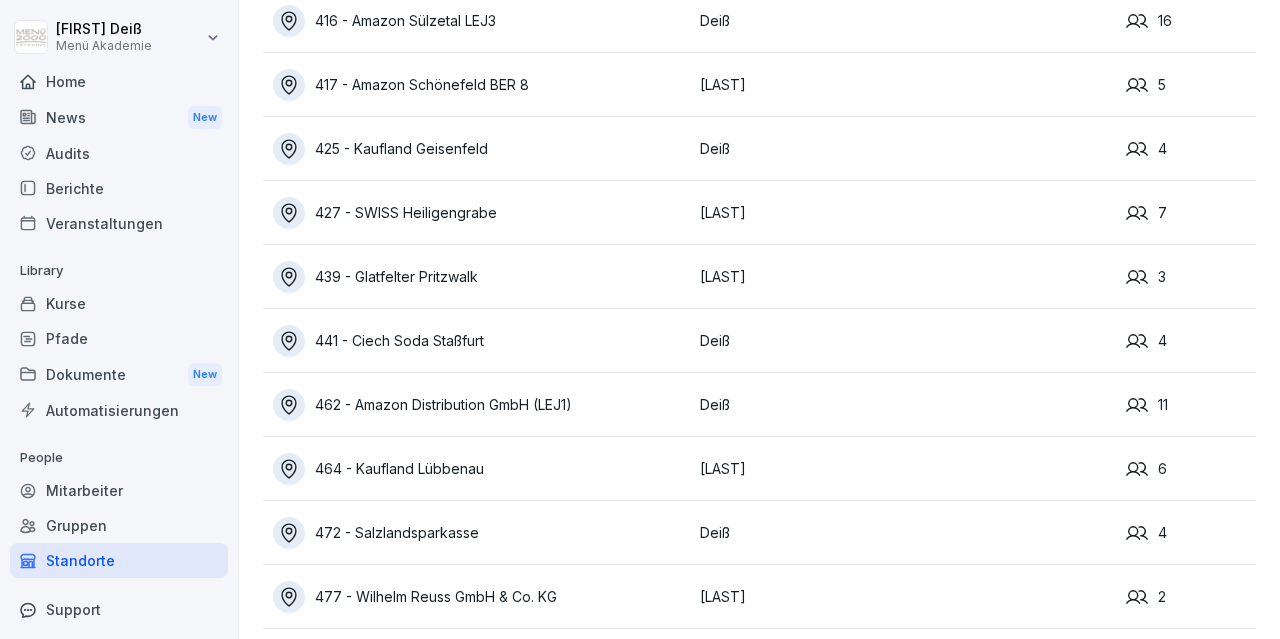 click on "441 - Ciech Soda Staßfurt" at bounding box center (481, 341) 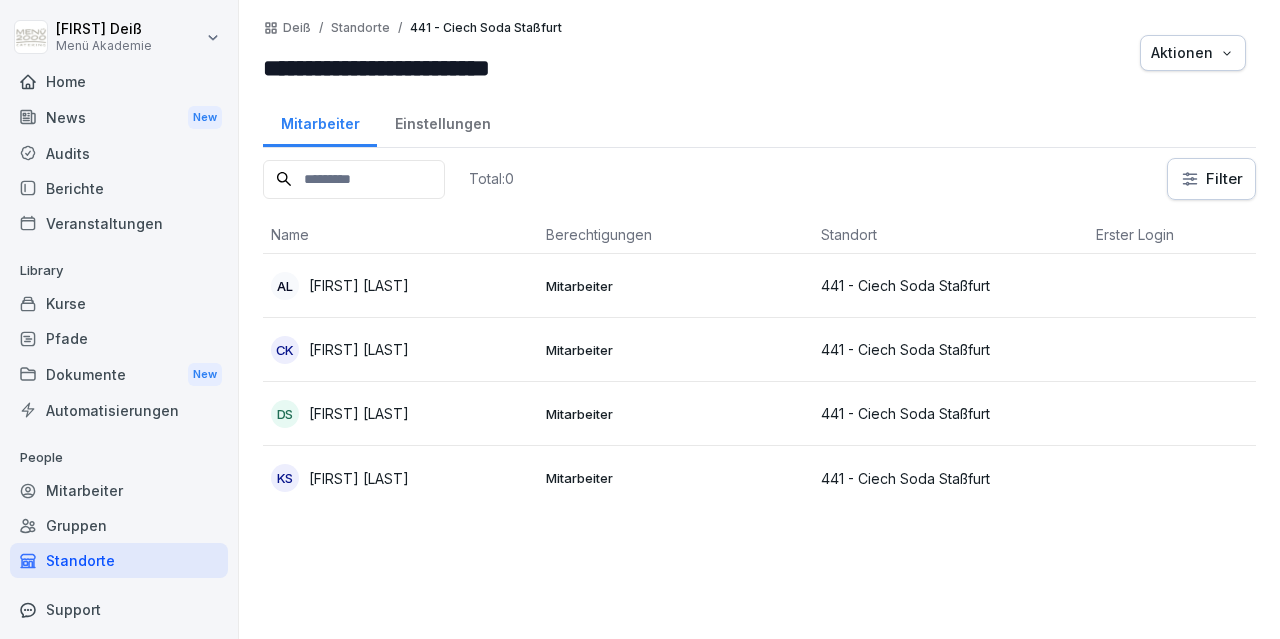 scroll, scrollTop: 0, scrollLeft: 0, axis: both 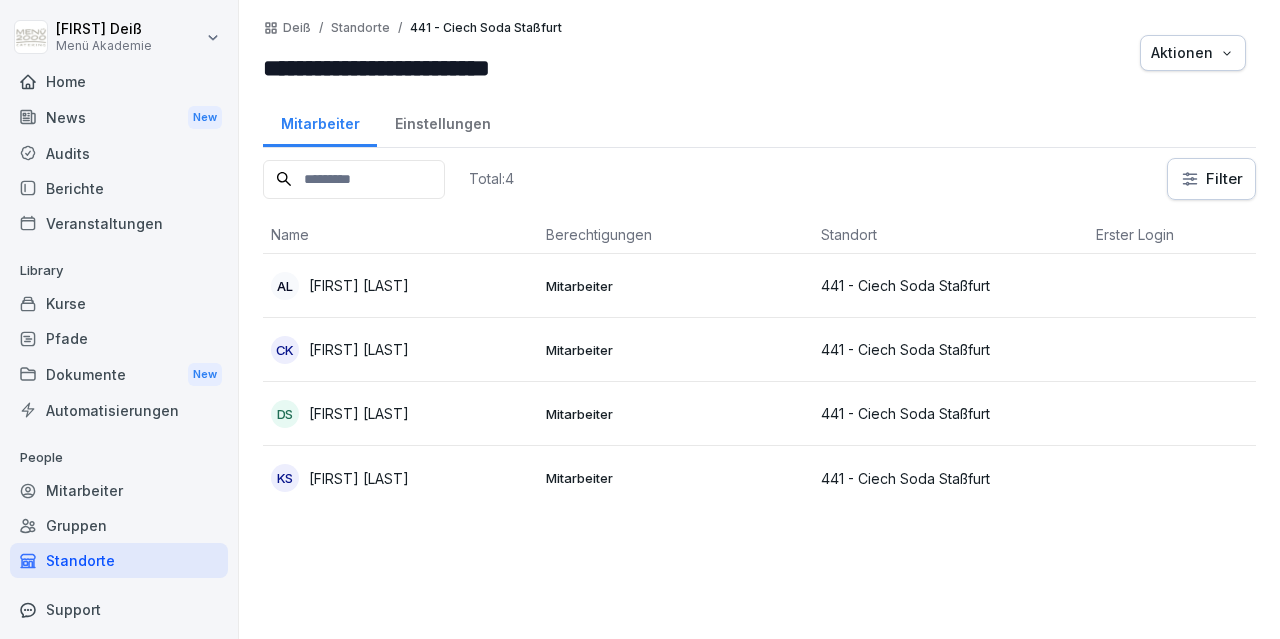 click on "Standorte" at bounding box center (119, 560) 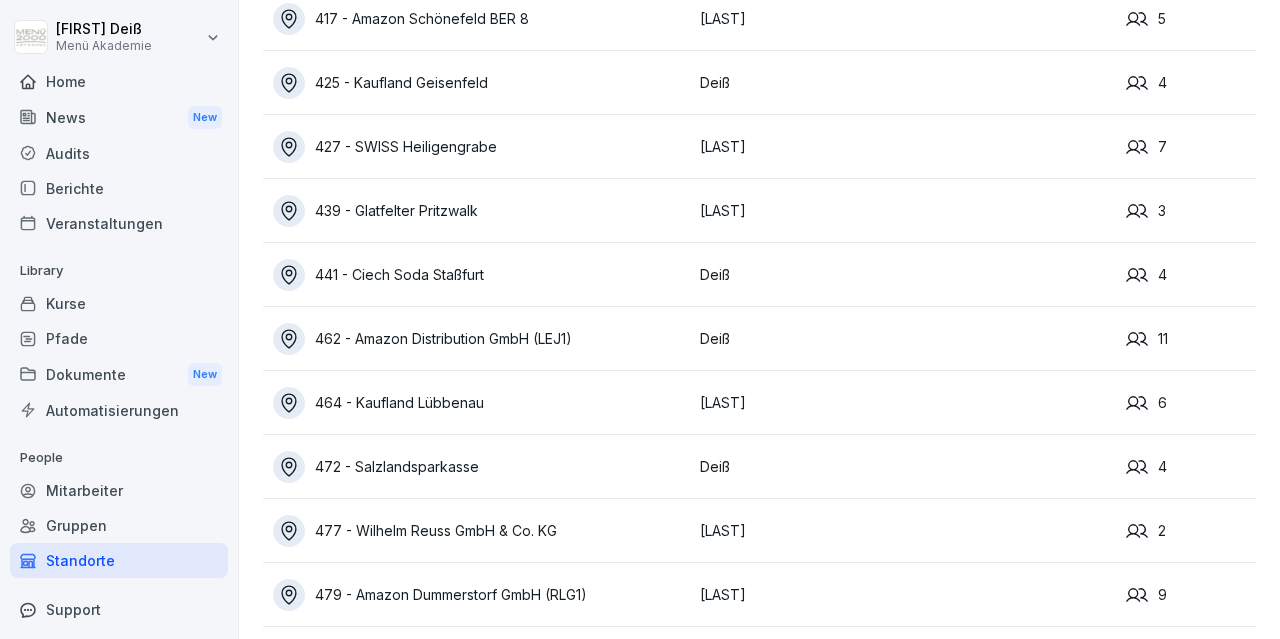 scroll, scrollTop: 928, scrollLeft: 0, axis: vertical 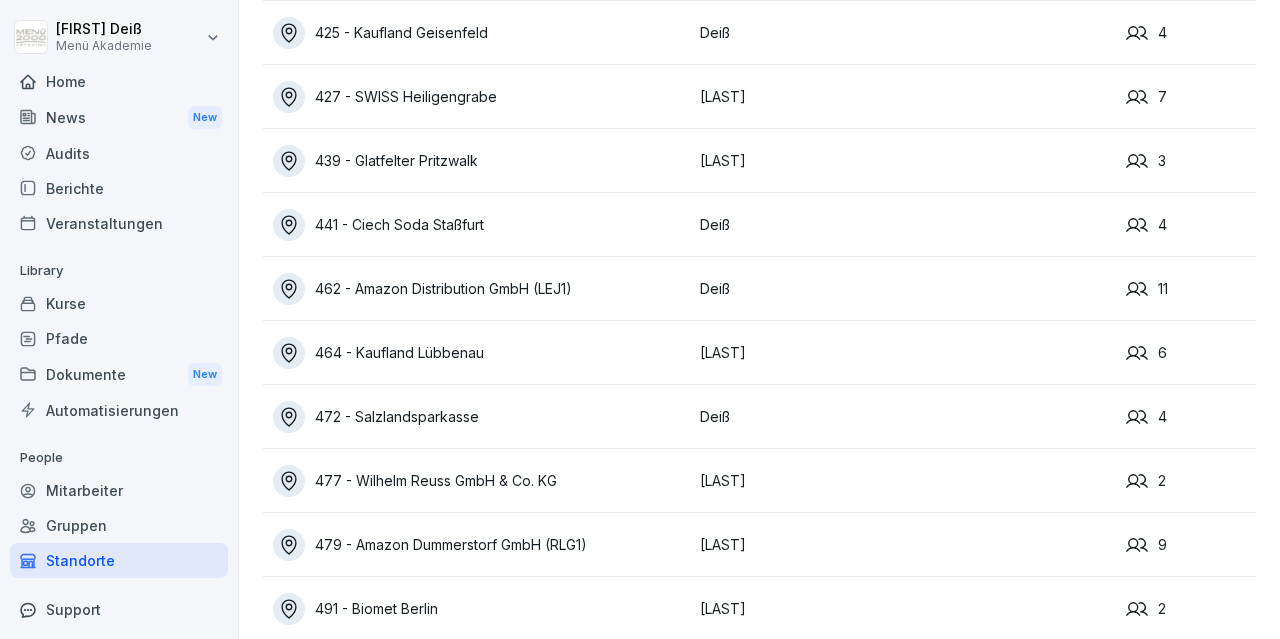 click on "472 - Salzlandsparkasse" at bounding box center [481, 417] 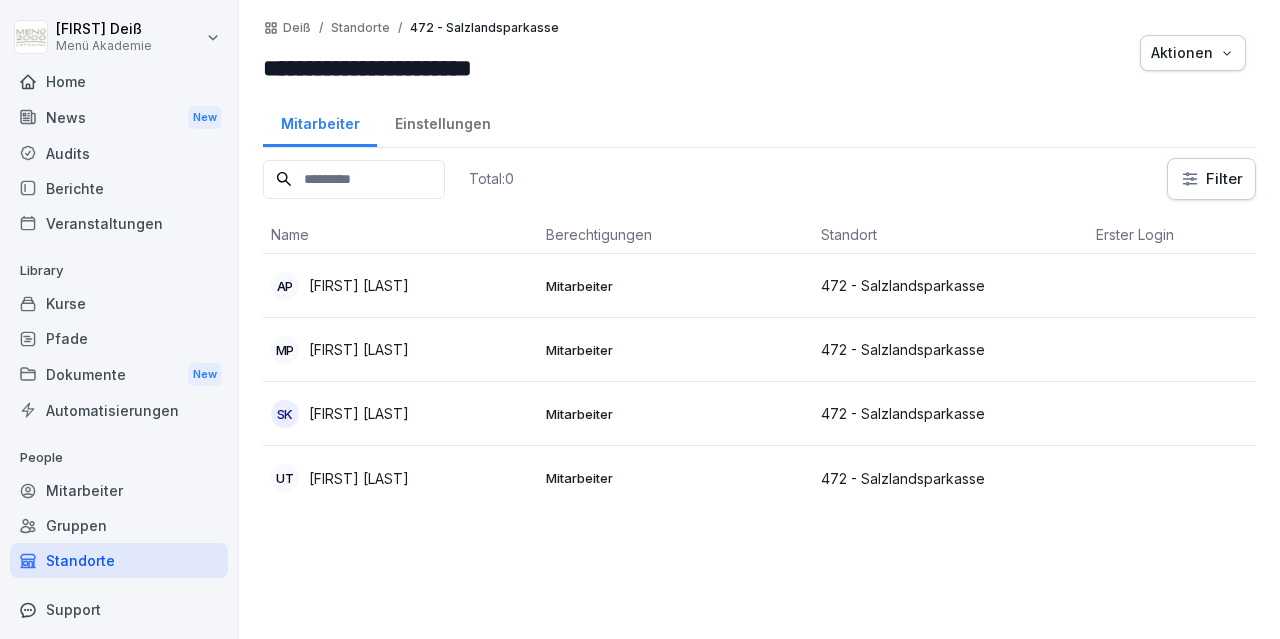 scroll, scrollTop: 0, scrollLeft: 0, axis: both 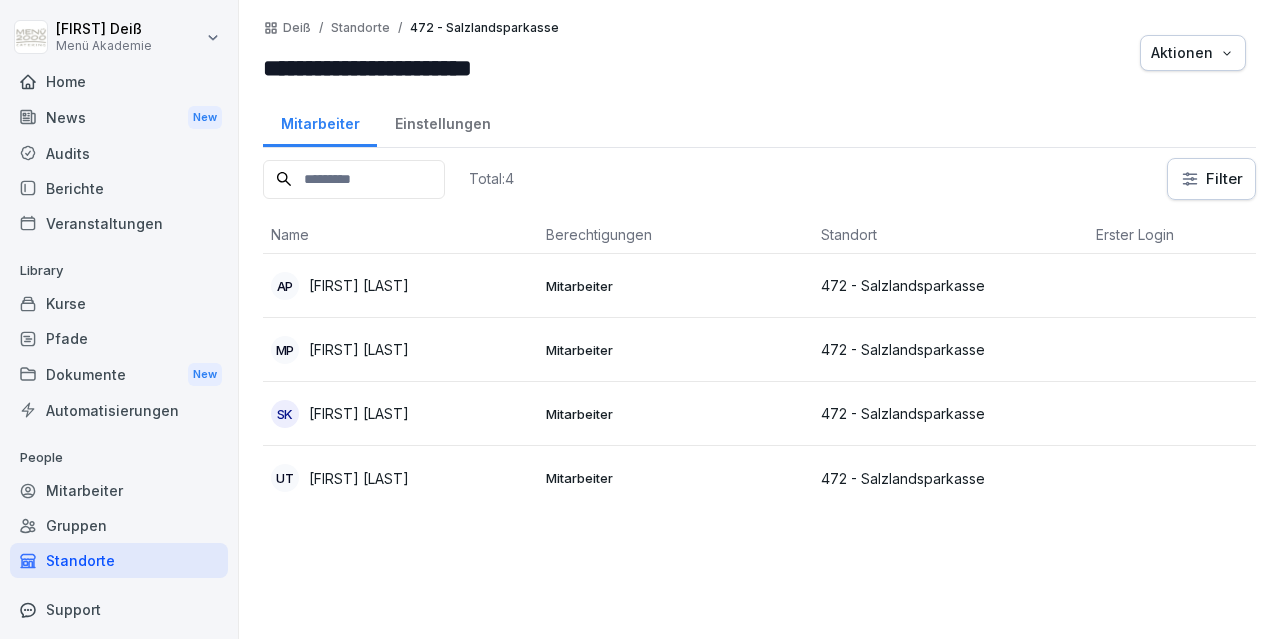 click on "Standorte" at bounding box center (119, 560) 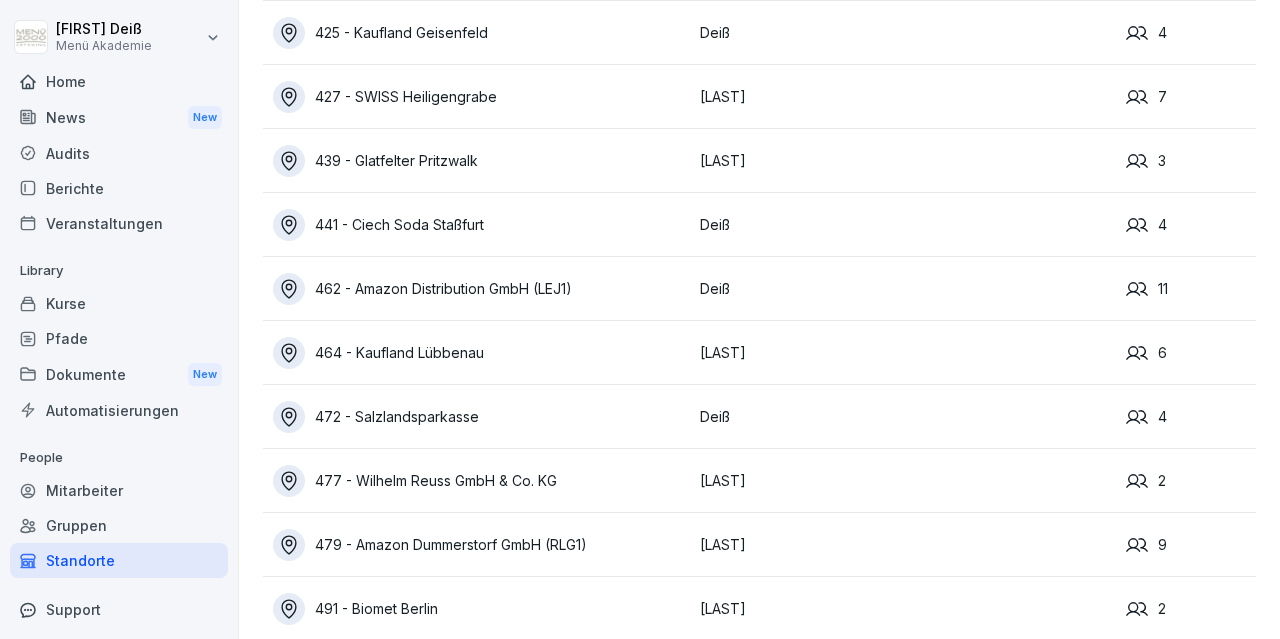 scroll, scrollTop: 945, scrollLeft: 0, axis: vertical 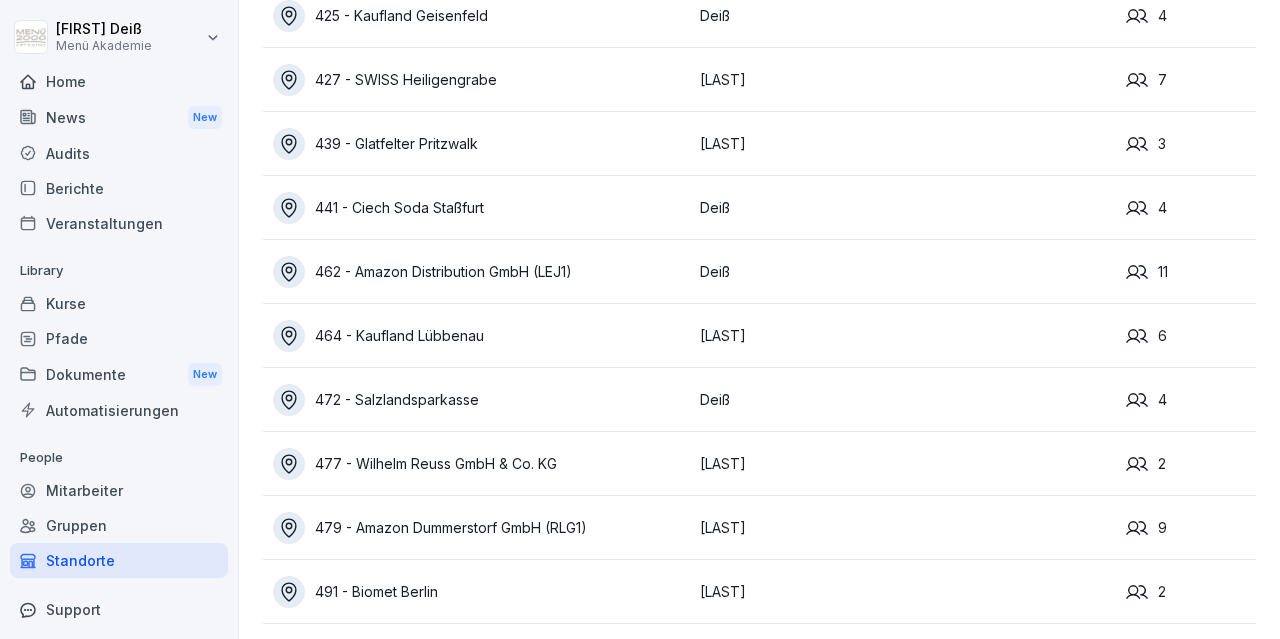 click on "491 - Biomet Berlin" at bounding box center [481, 592] 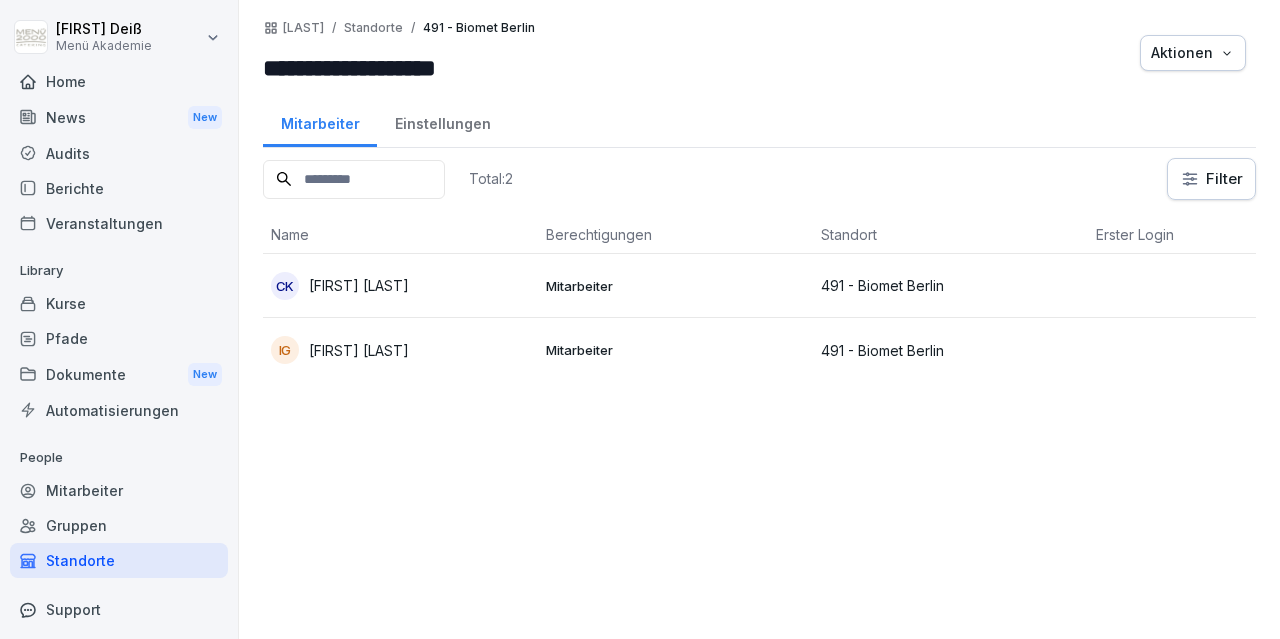 click on "Standorte" at bounding box center [119, 560] 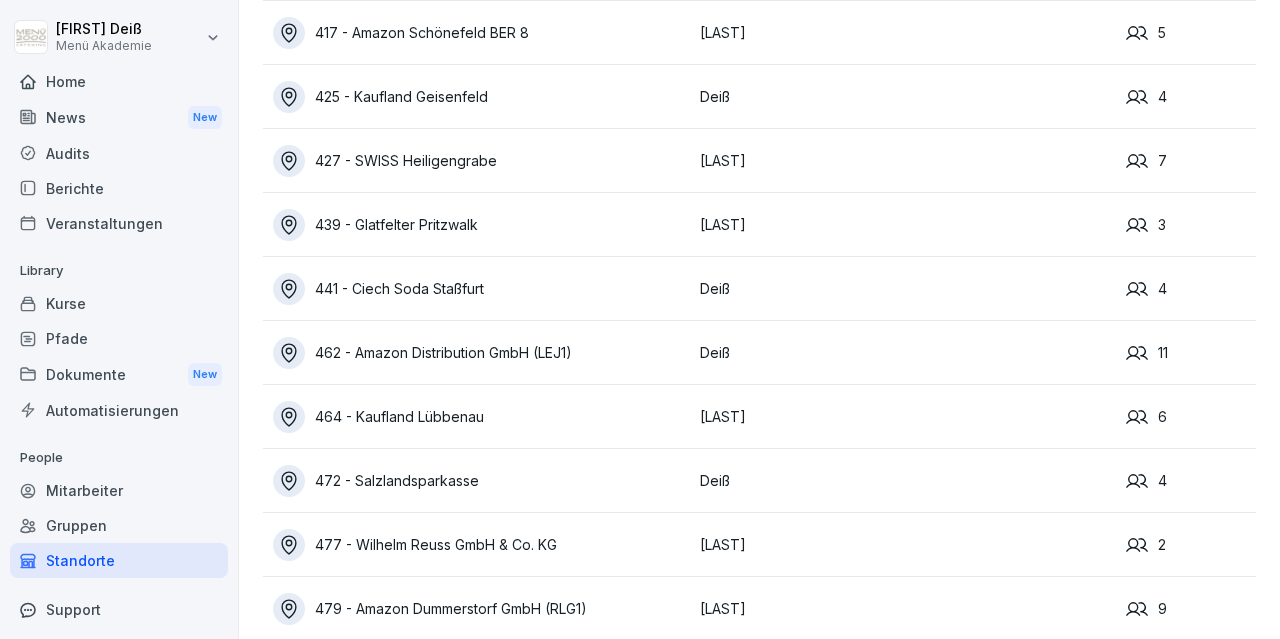 scroll, scrollTop: 945, scrollLeft: 0, axis: vertical 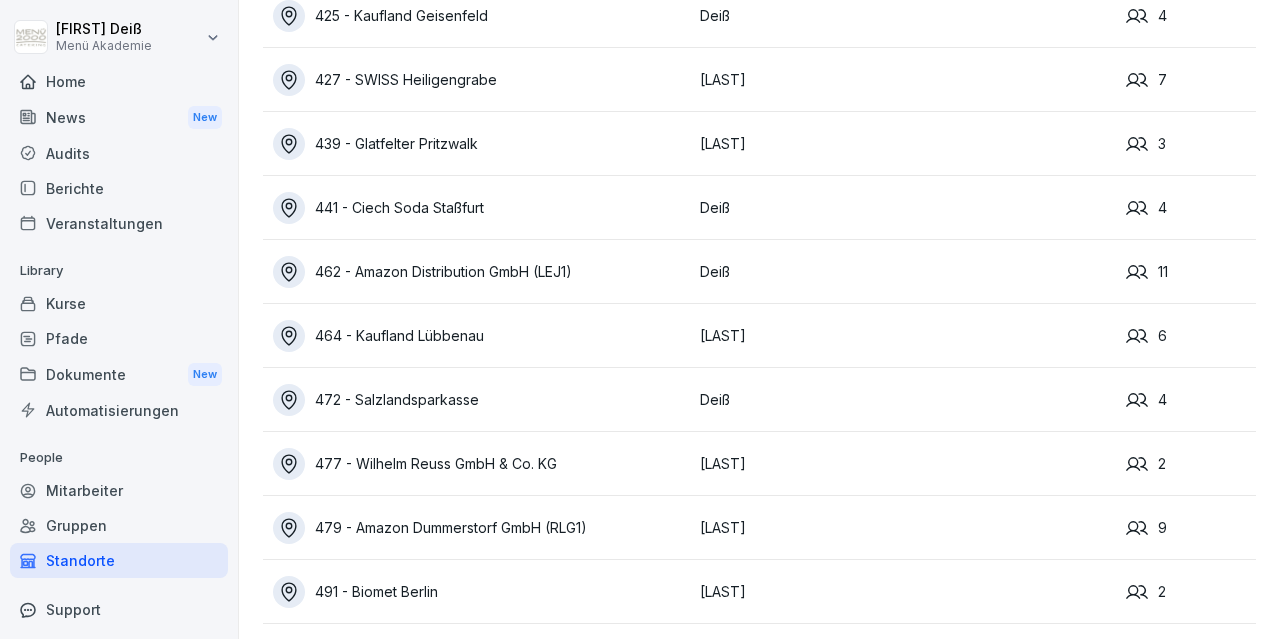 click on "472 - Salzlandsparkasse" at bounding box center (481, 400) 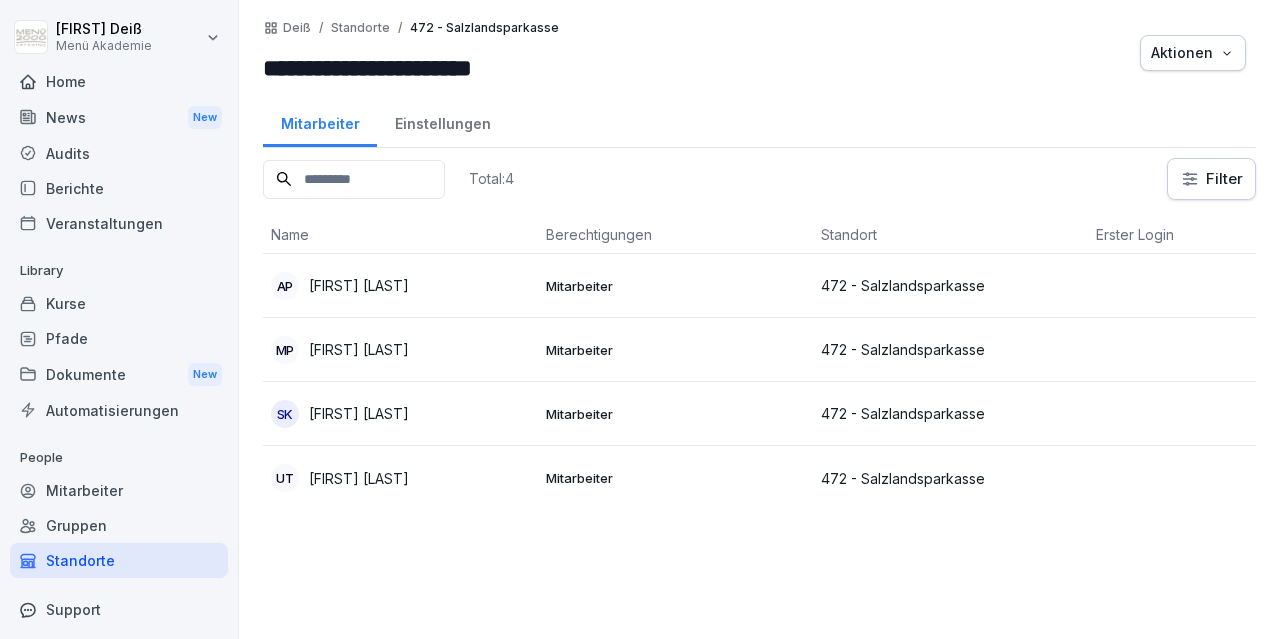 click on "Standorte" at bounding box center (119, 560) 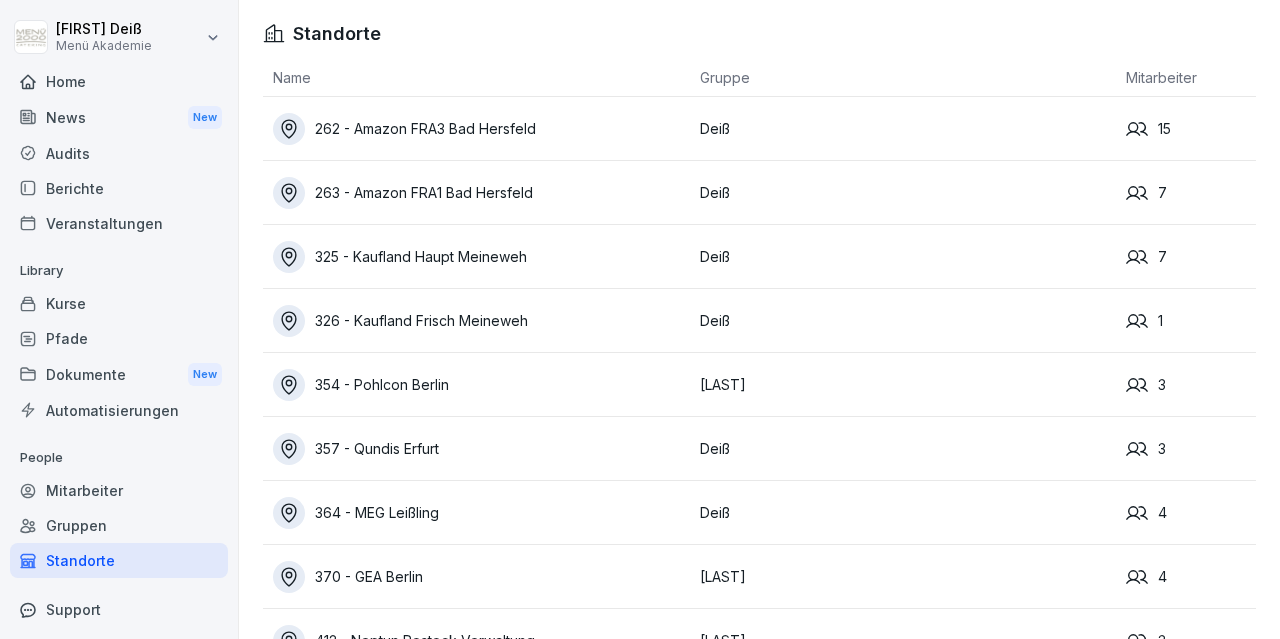 click on "262 - Amazon FRA3 Bad Hersfeld" at bounding box center [481, 129] 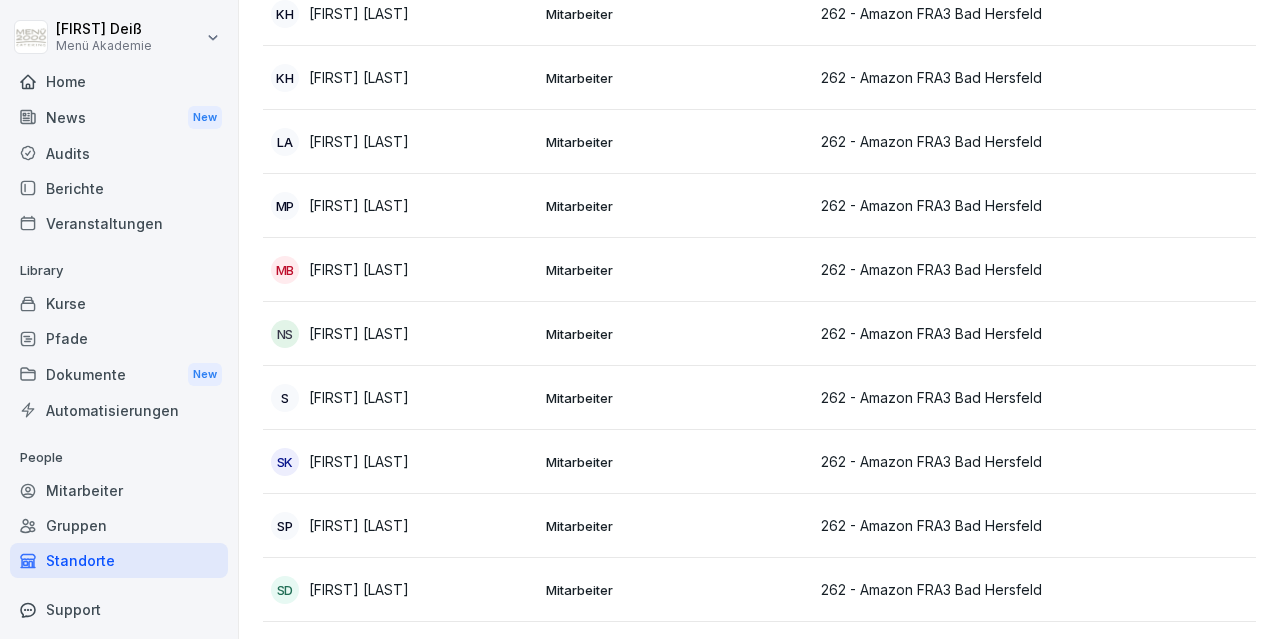 scroll, scrollTop: 573, scrollLeft: 0, axis: vertical 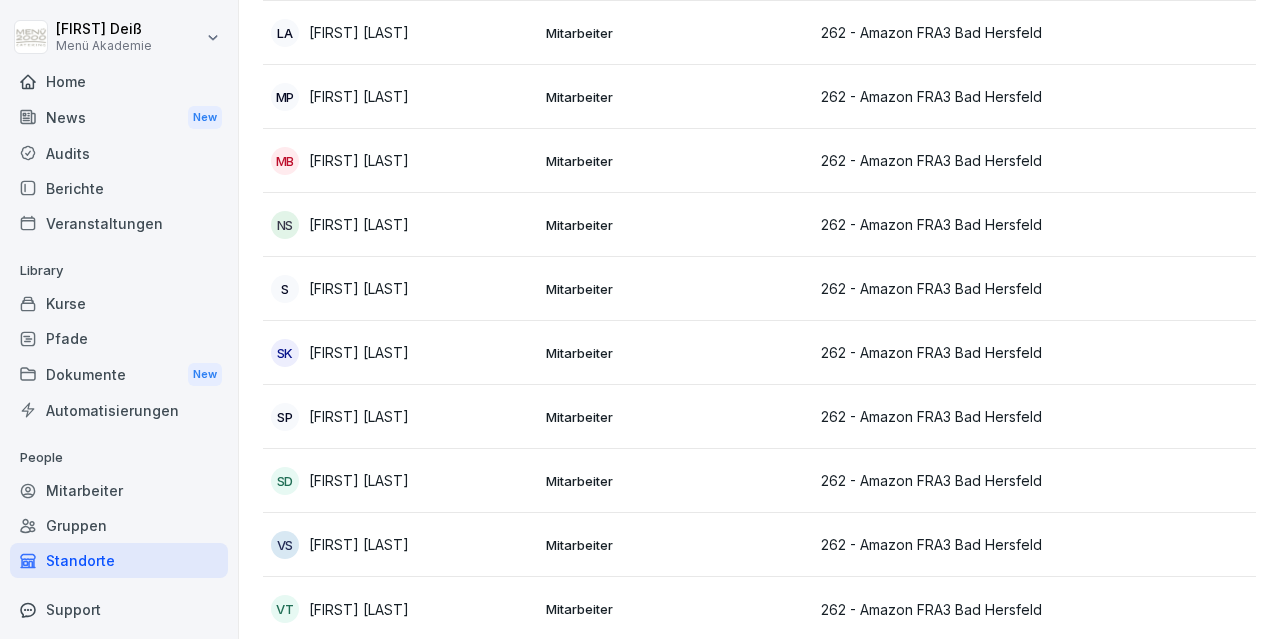 click on "Standorte" at bounding box center [119, 560] 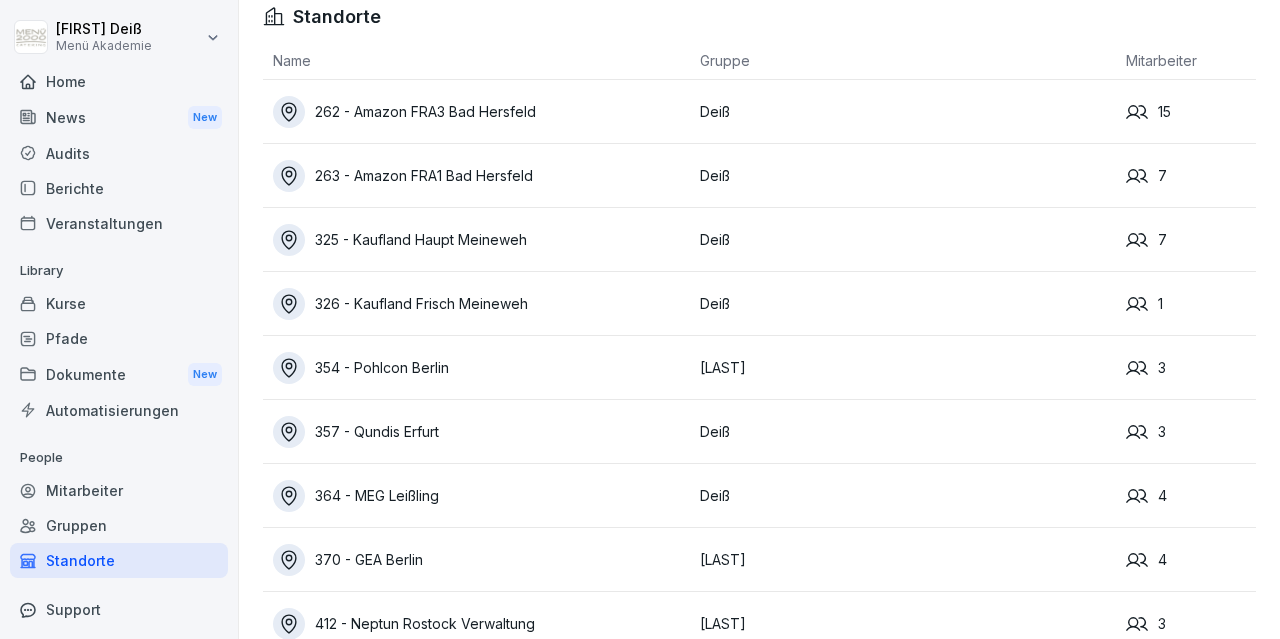 scroll, scrollTop: 0, scrollLeft: 0, axis: both 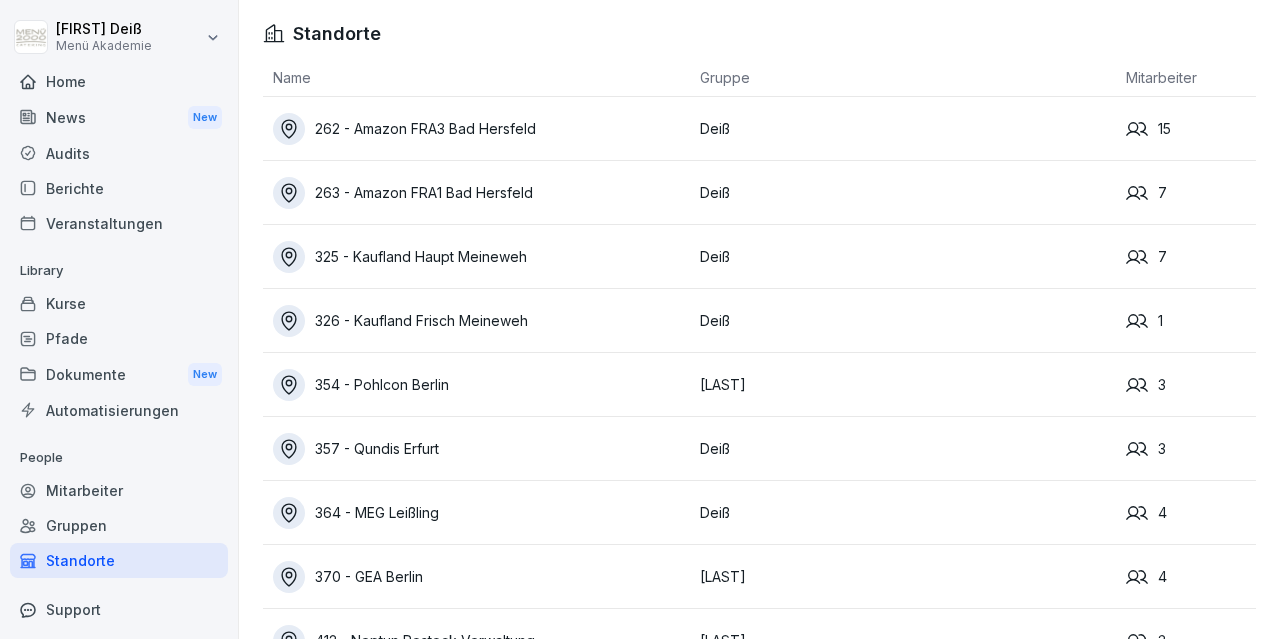 click on "325 - Kaufland Haupt Meineweh" at bounding box center [481, 257] 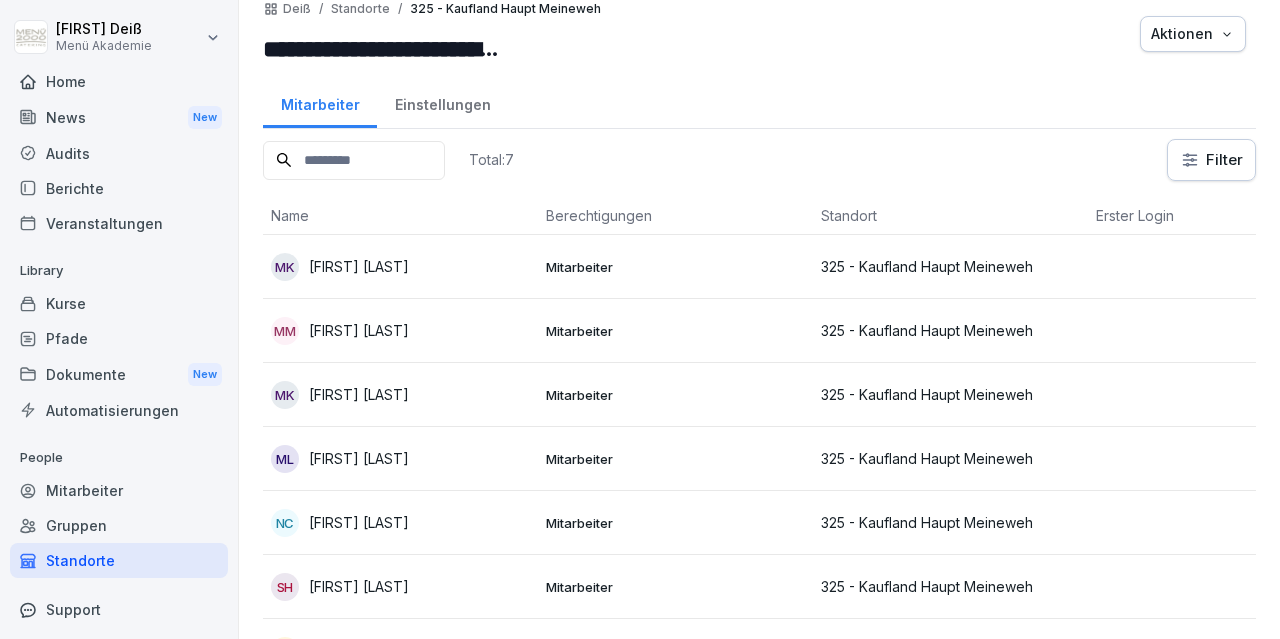 scroll, scrollTop: 0, scrollLeft: 0, axis: both 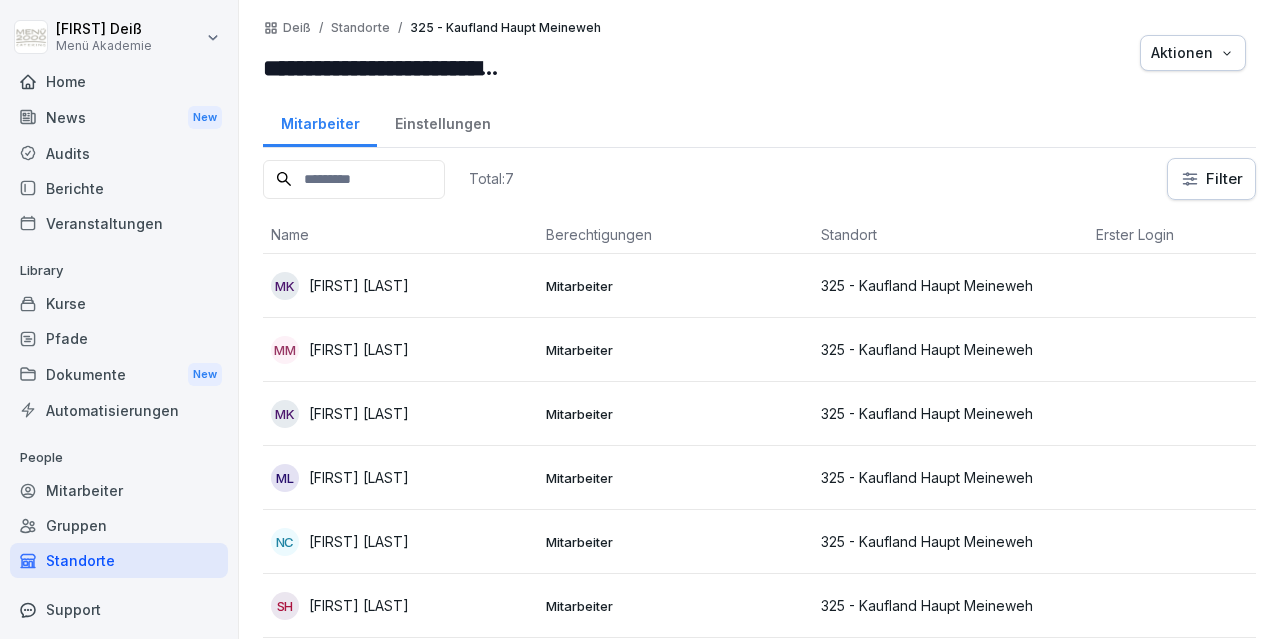 click on "Standorte" at bounding box center [119, 560] 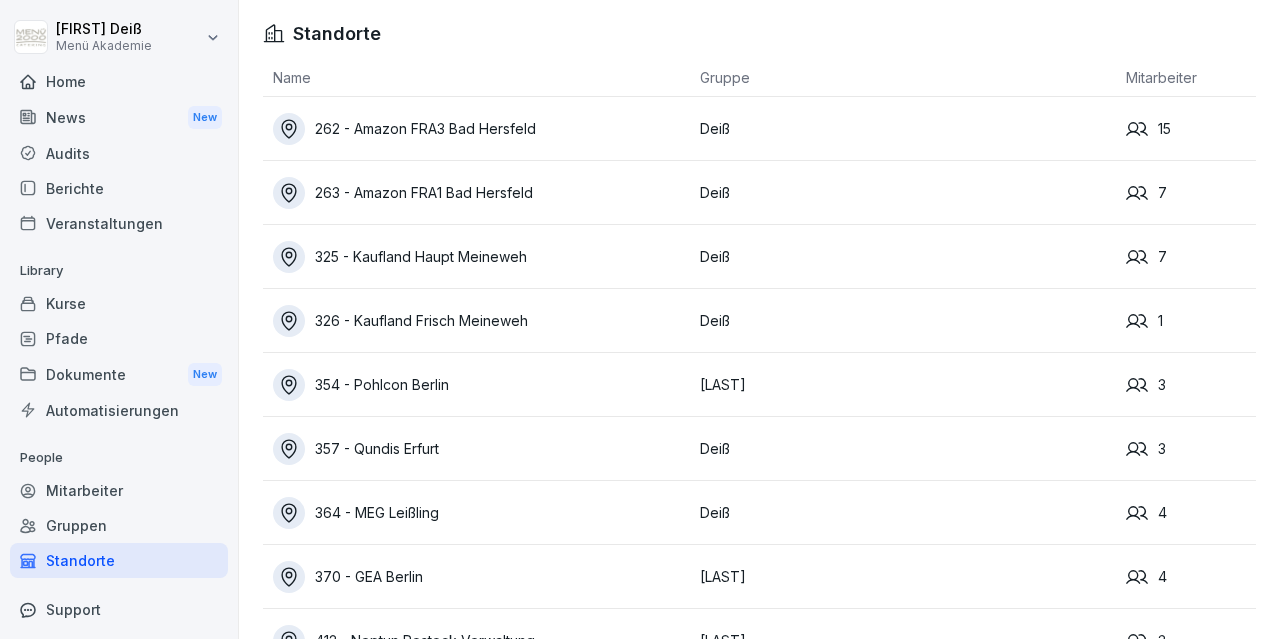 click on "263 - Amazon FRA1 Bad Hersfeld" at bounding box center (481, 193) 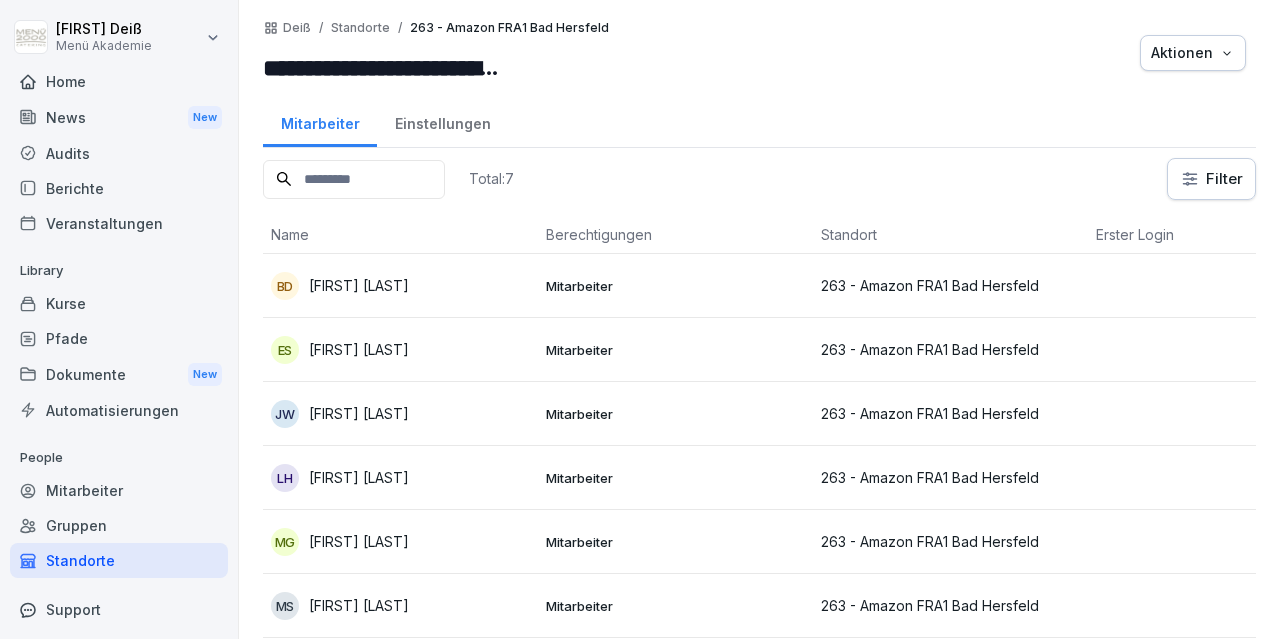 scroll, scrollTop: 61, scrollLeft: 0, axis: vertical 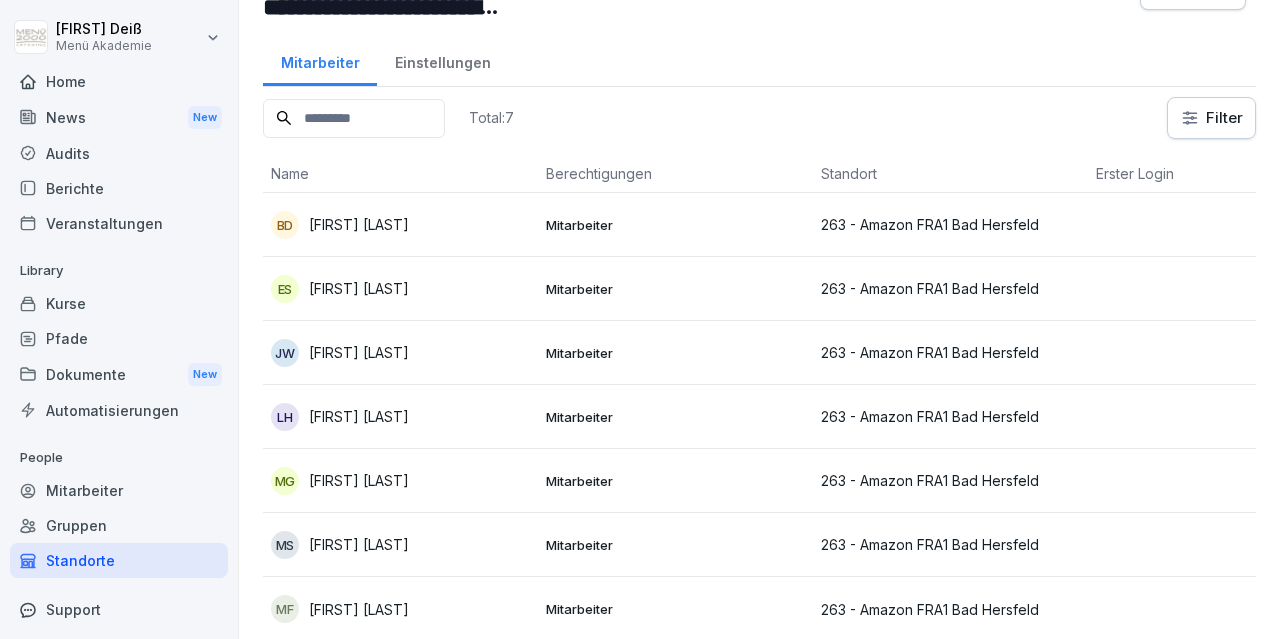 click on "Standorte" at bounding box center [119, 560] 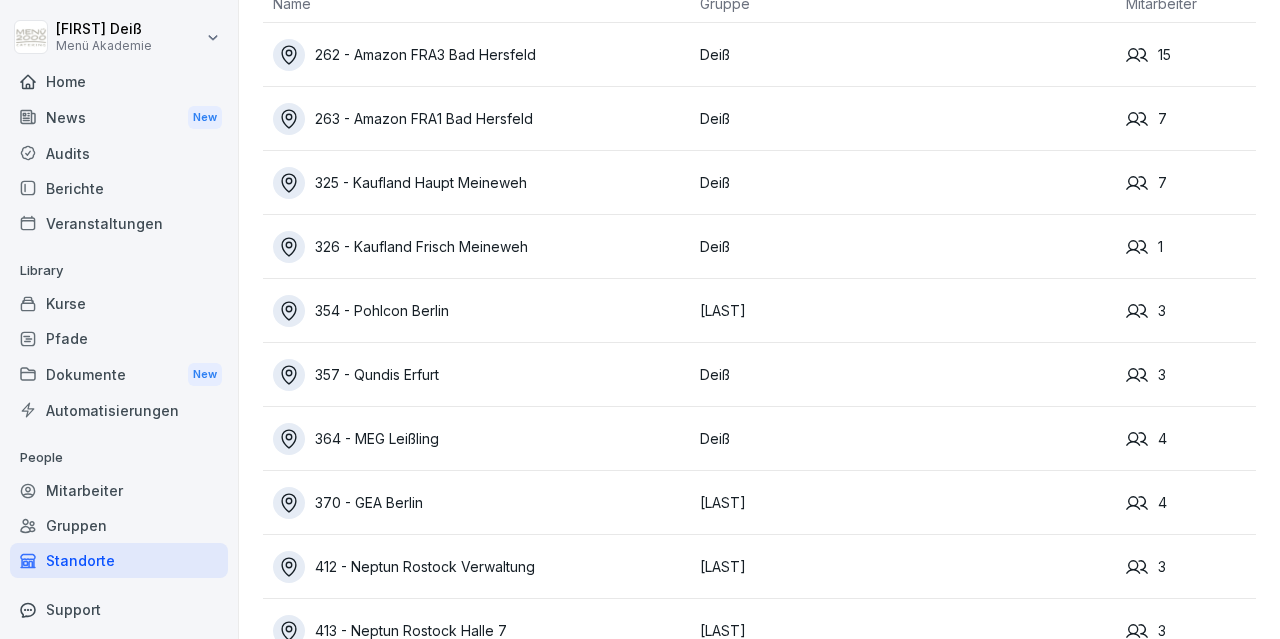 scroll, scrollTop: 0, scrollLeft: 0, axis: both 